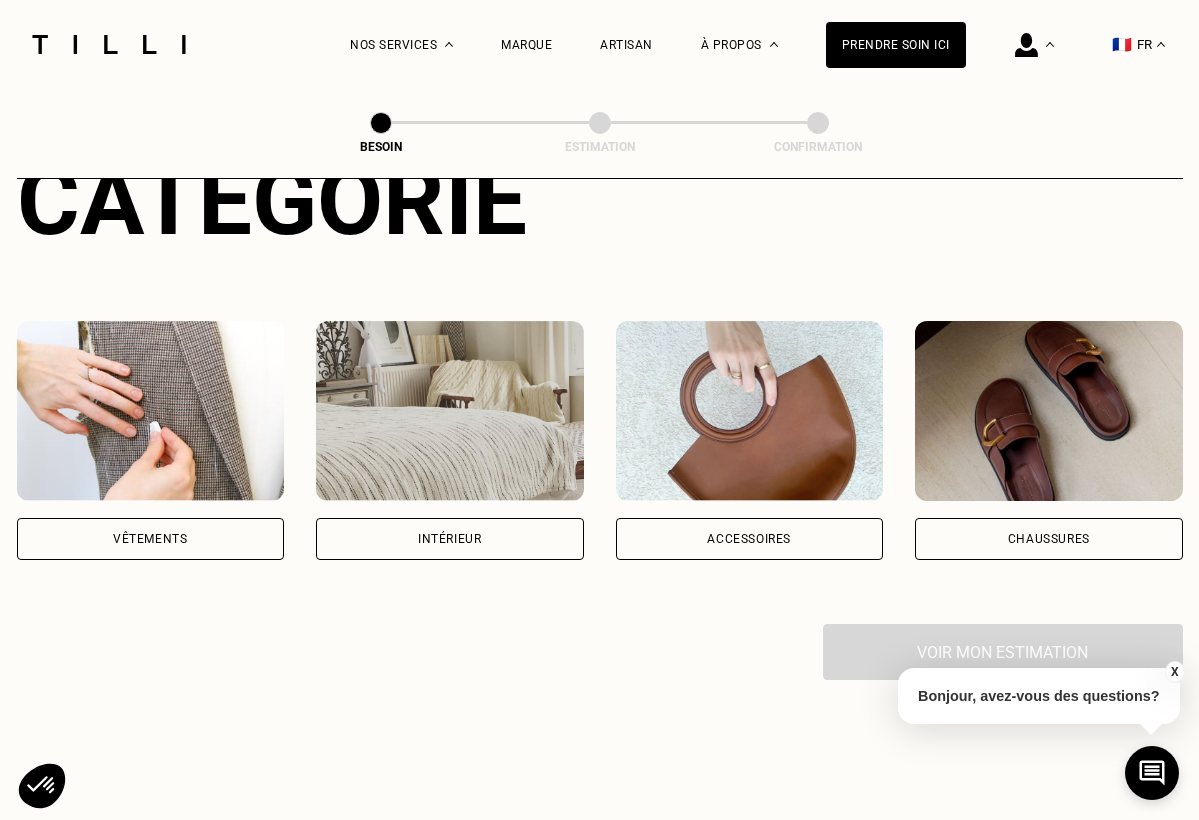scroll, scrollTop: 281, scrollLeft: 0, axis: vertical 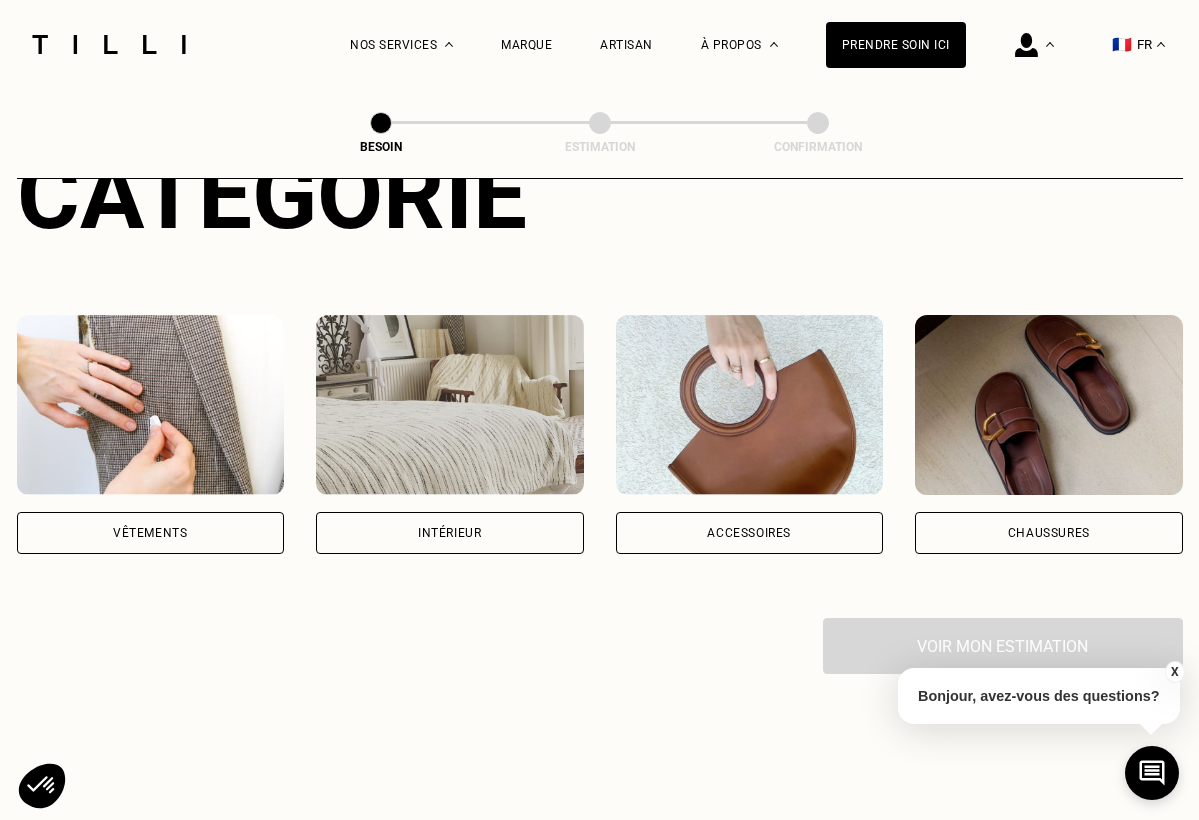 click on "Vêtements" at bounding box center [150, 533] 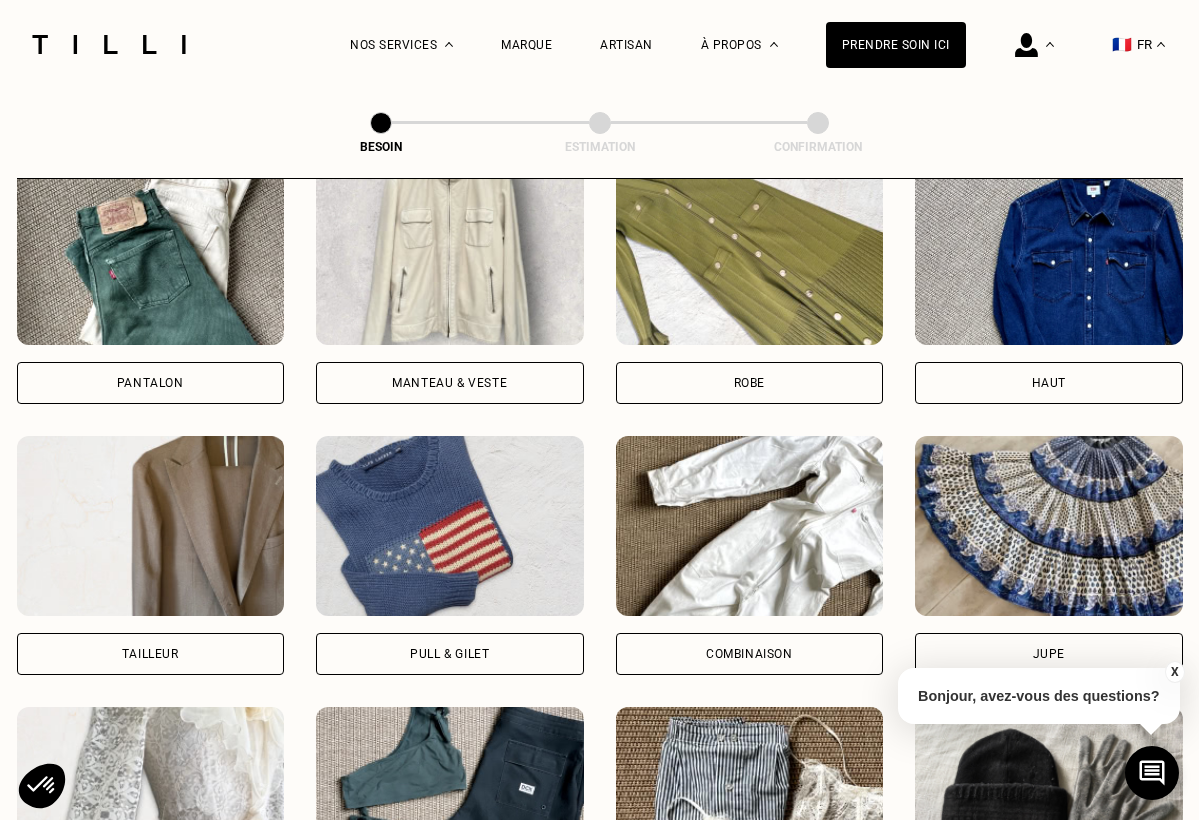 scroll, scrollTop: 848, scrollLeft: 0, axis: vertical 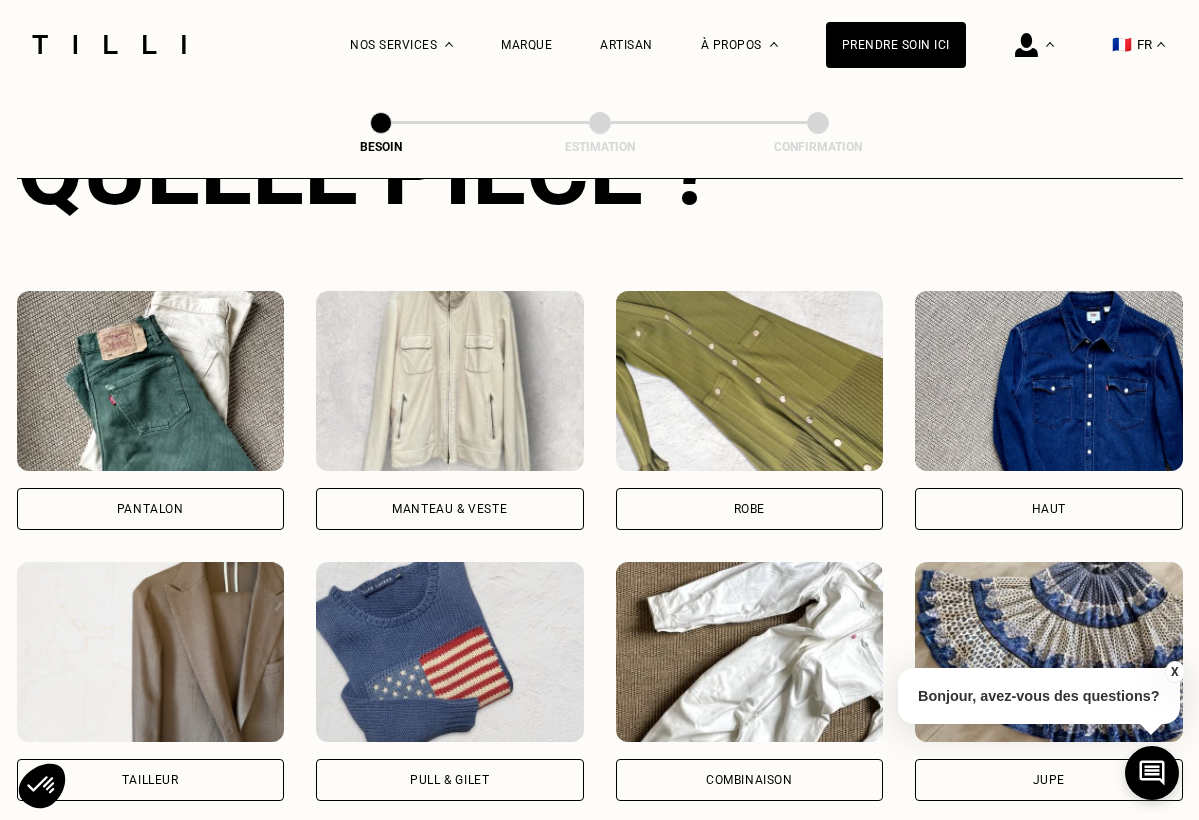 click on "Manteau & Veste" at bounding box center [449, 509] 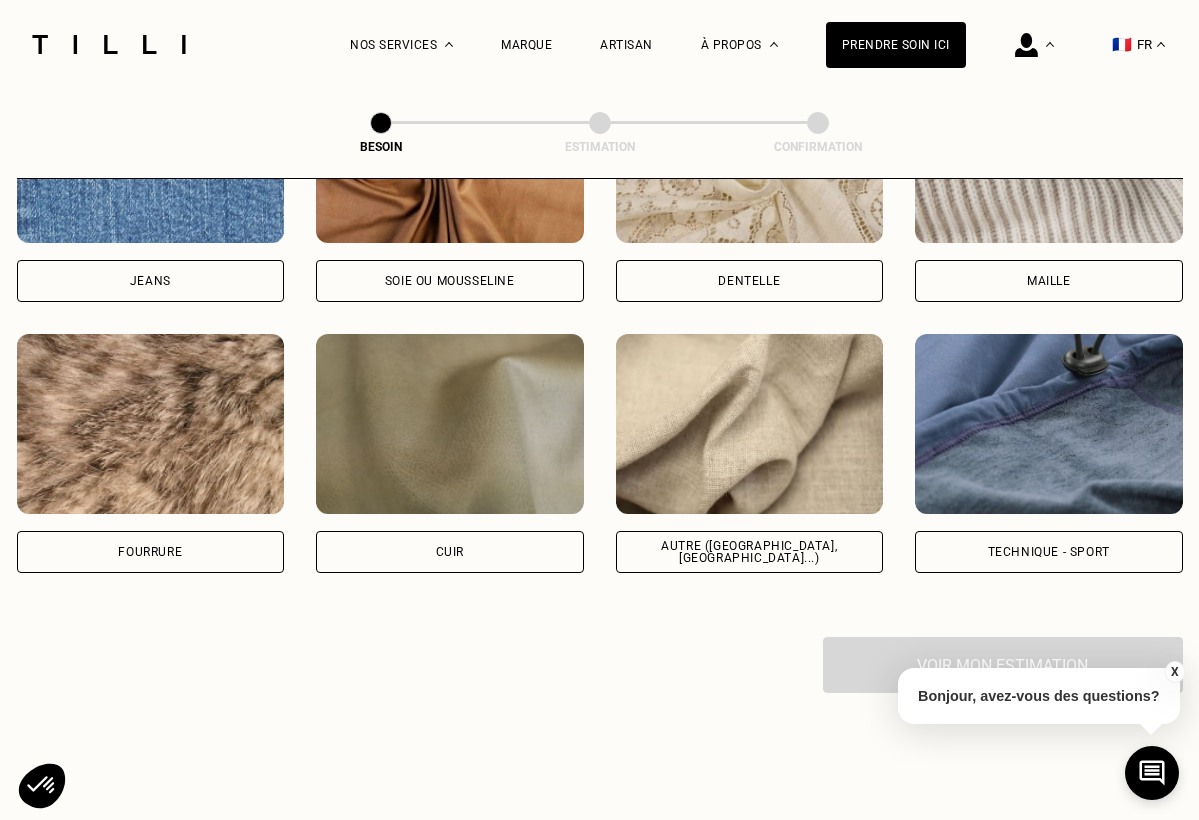 scroll, scrollTop: 2282, scrollLeft: 0, axis: vertical 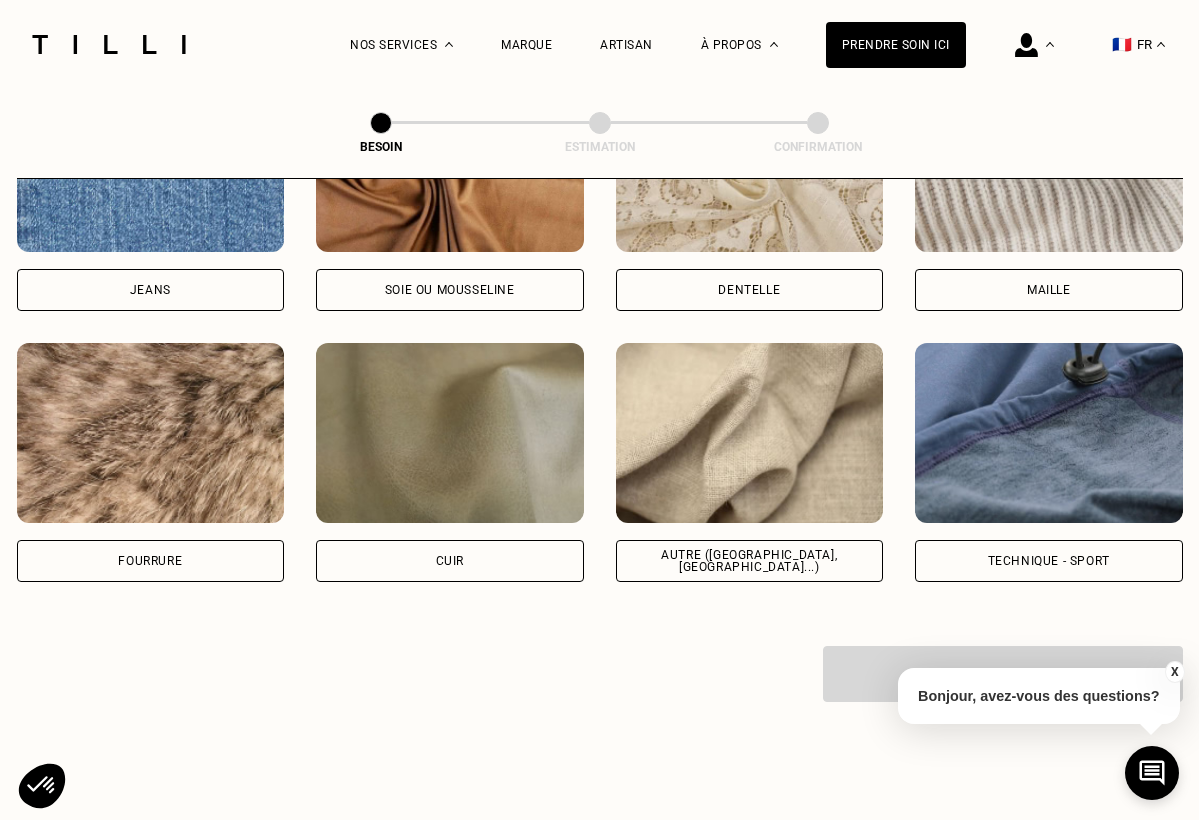 click on "Autre ([GEOGRAPHIC_DATA], [GEOGRAPHIC_DATA]...)" at bounding box center [750, 561] 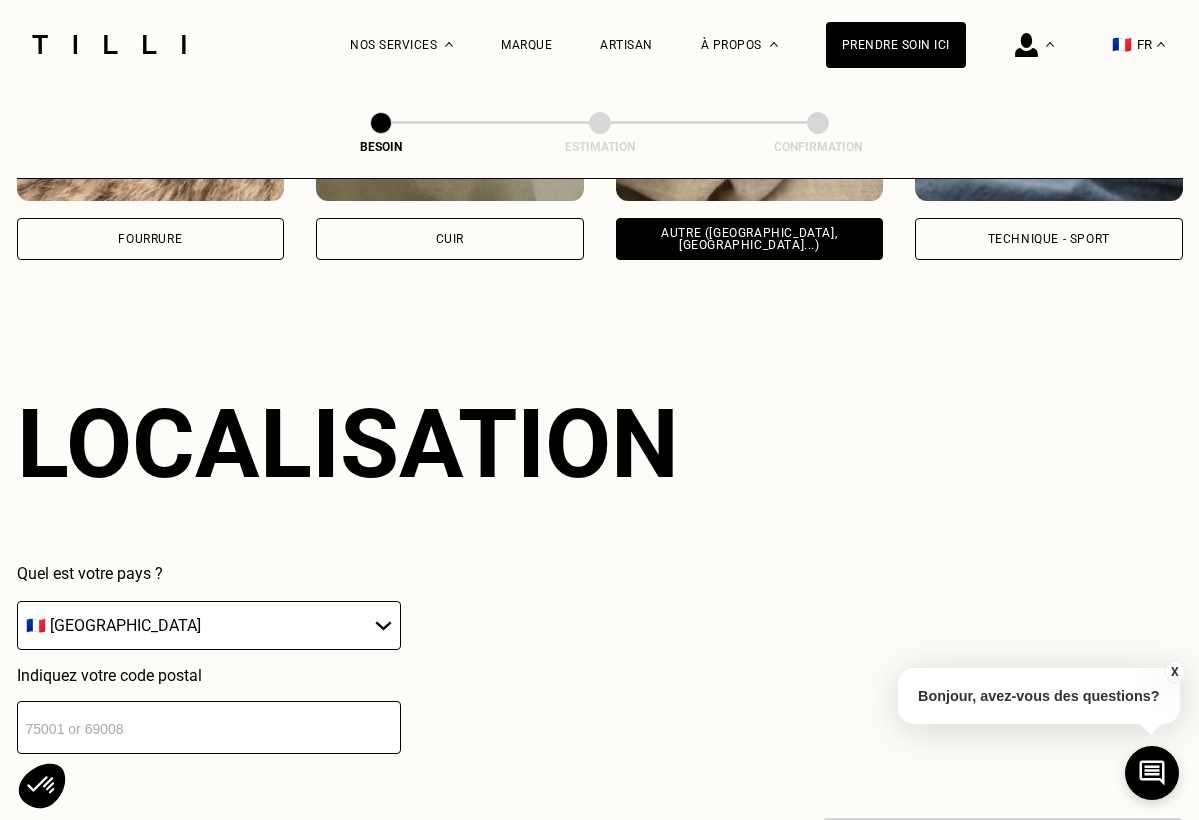 scroll, scrollTop: 2680, scrollLeft: 0, axis: vertical 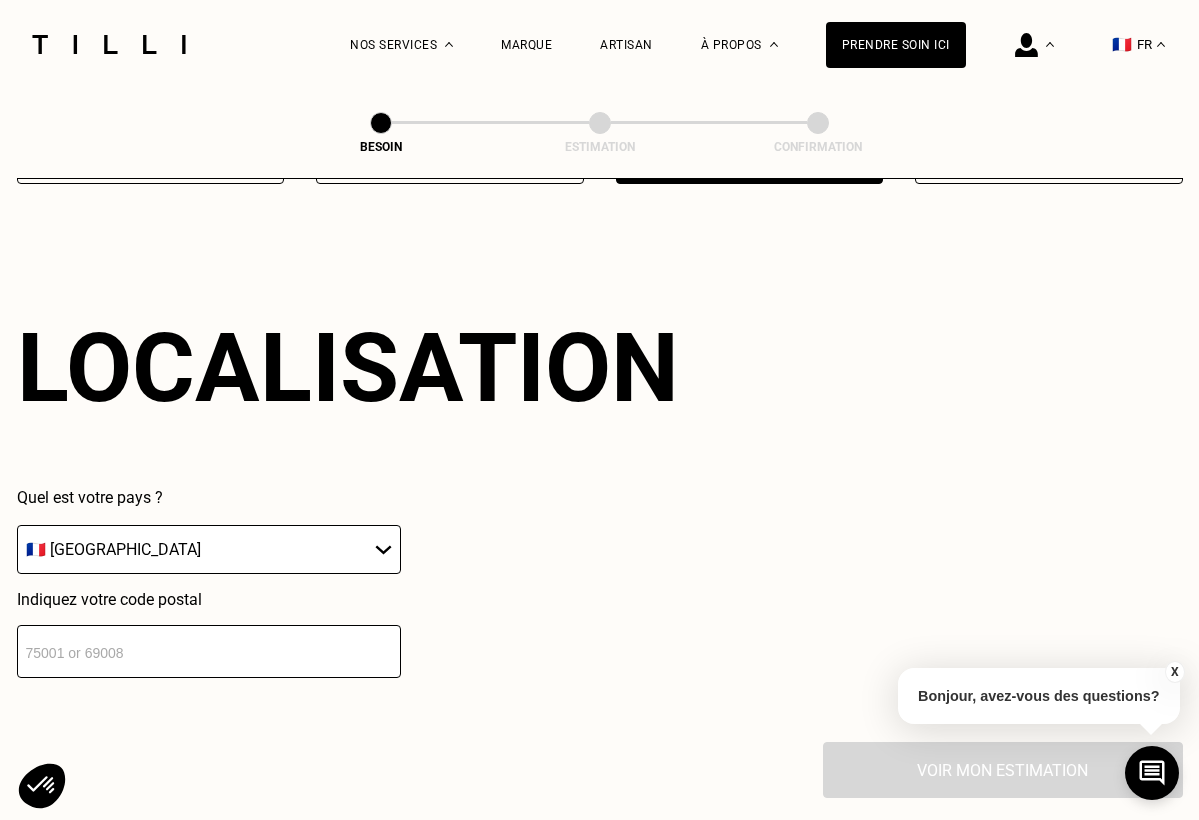 click at bounding box center [209, 651] 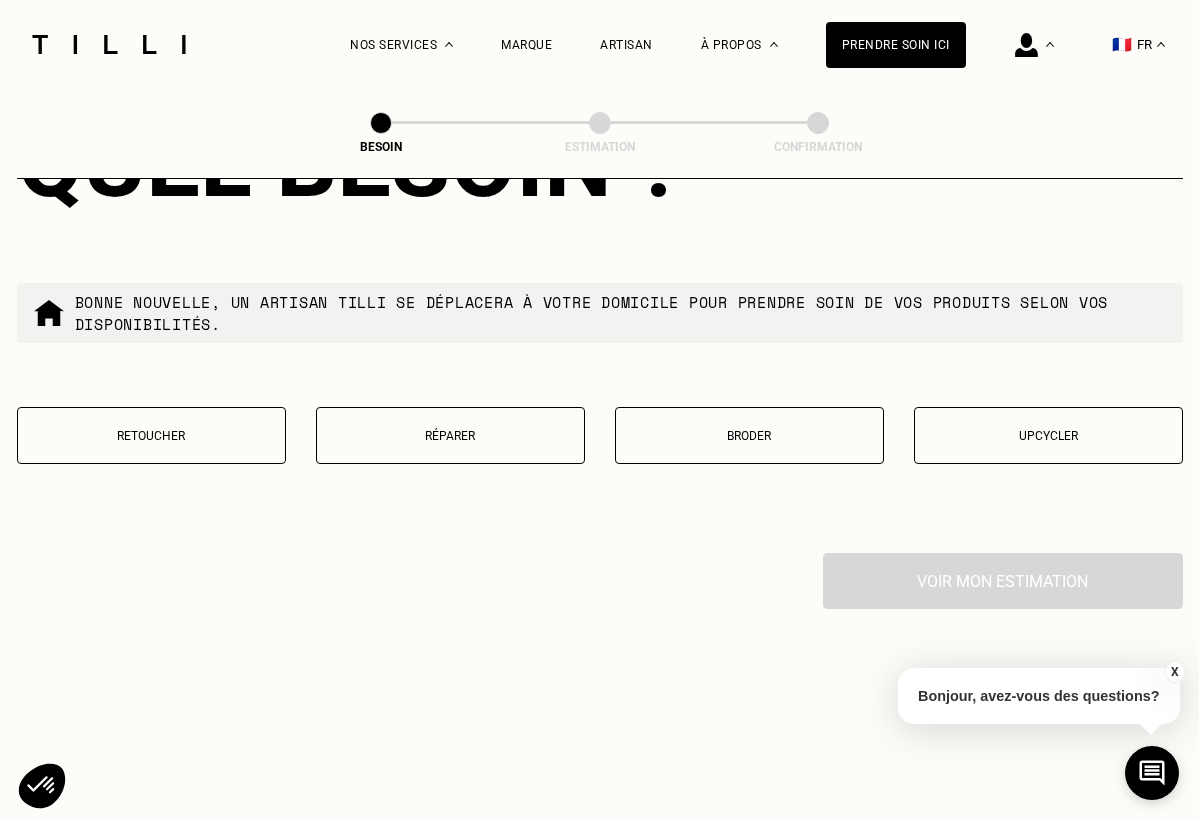 scroll, scrollTop: 3412, scrollLeft: 0, axis: vertical 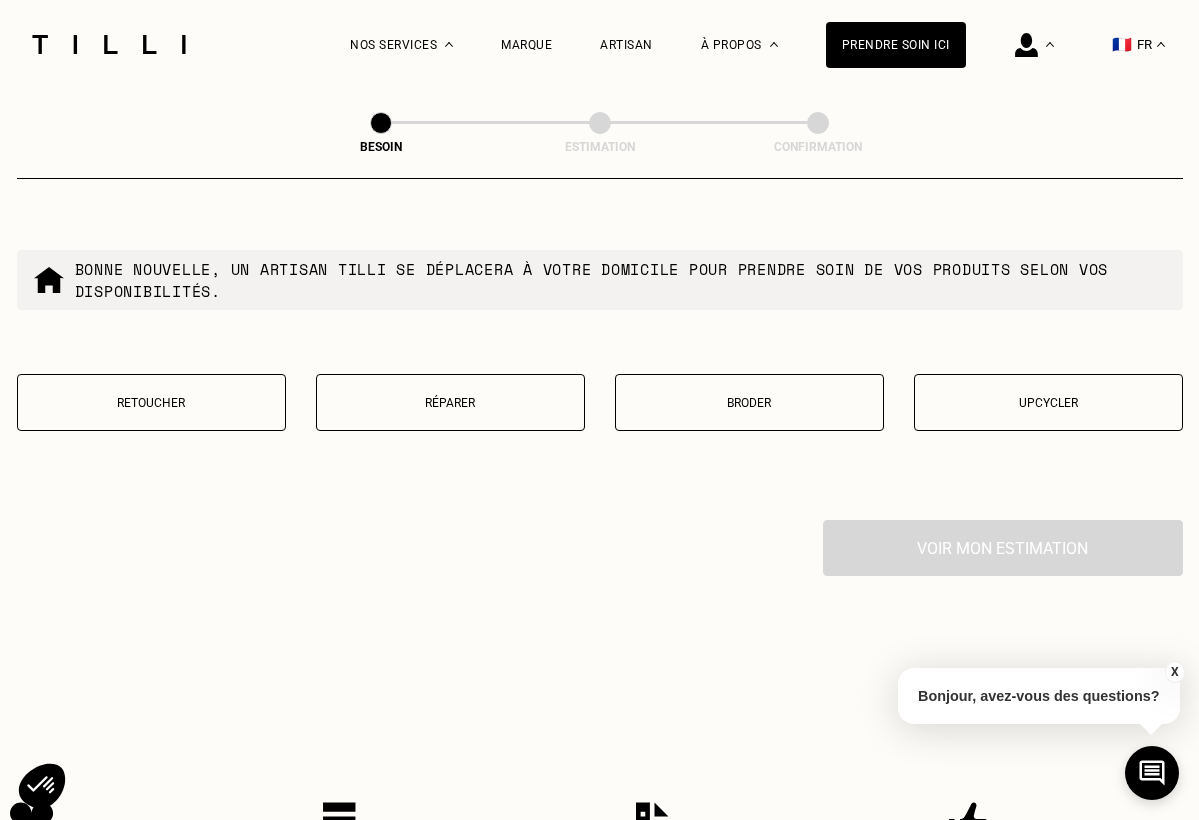 type on "92200" 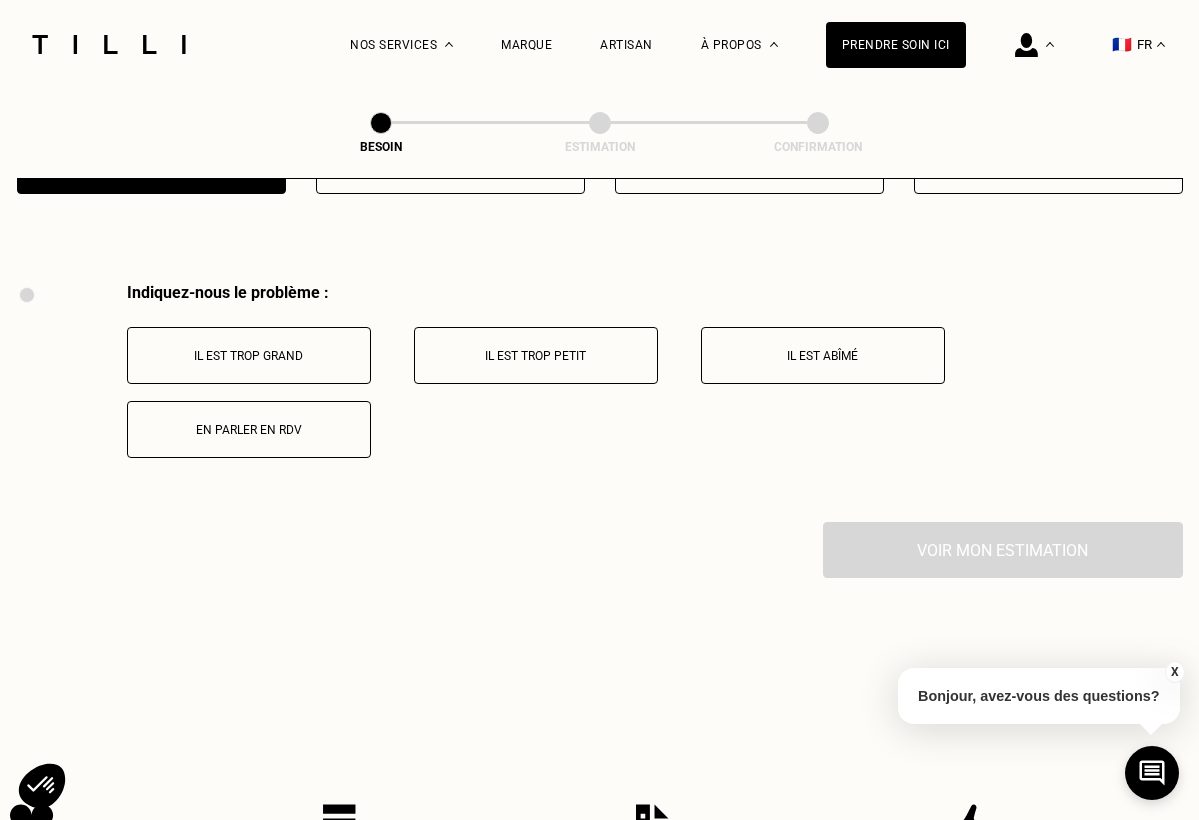 scroll, scrollTop: 3691, scrollLeft: 0, axis: vertical 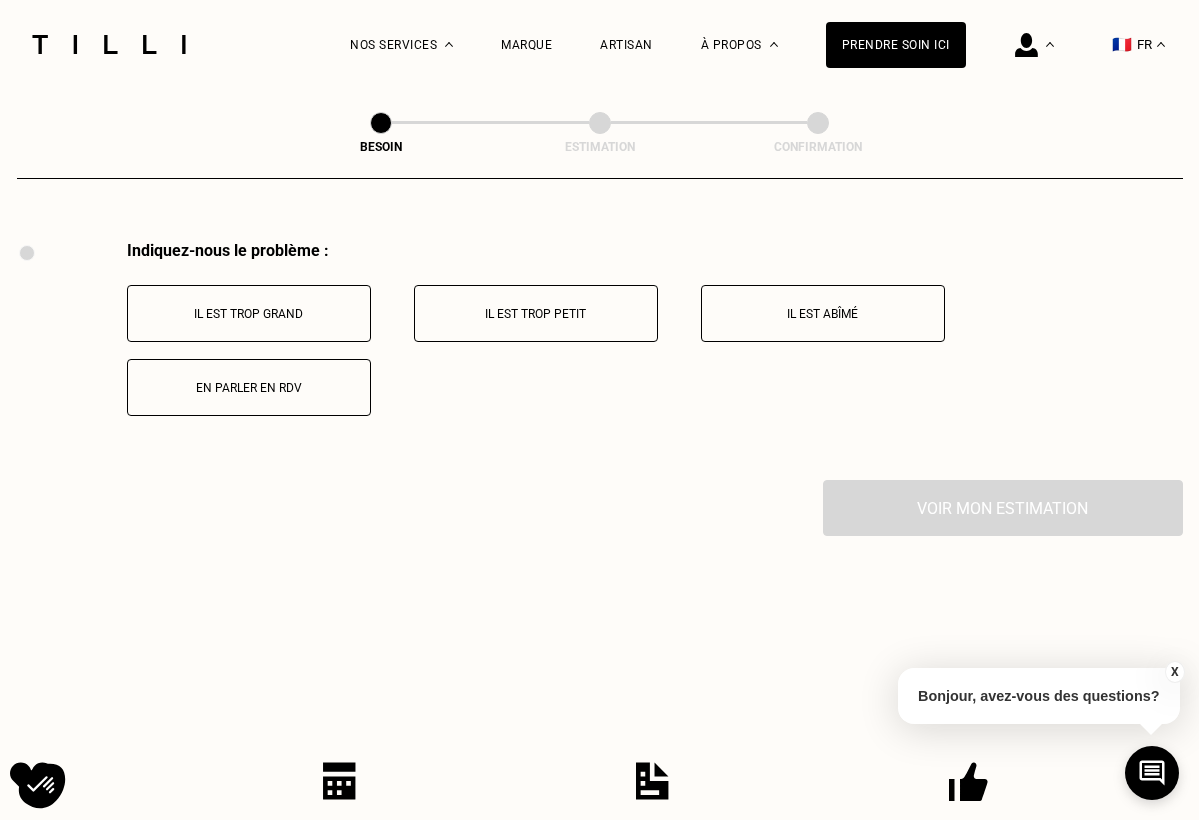 click on "En parler en RDV" at bounding box center [249, 387] 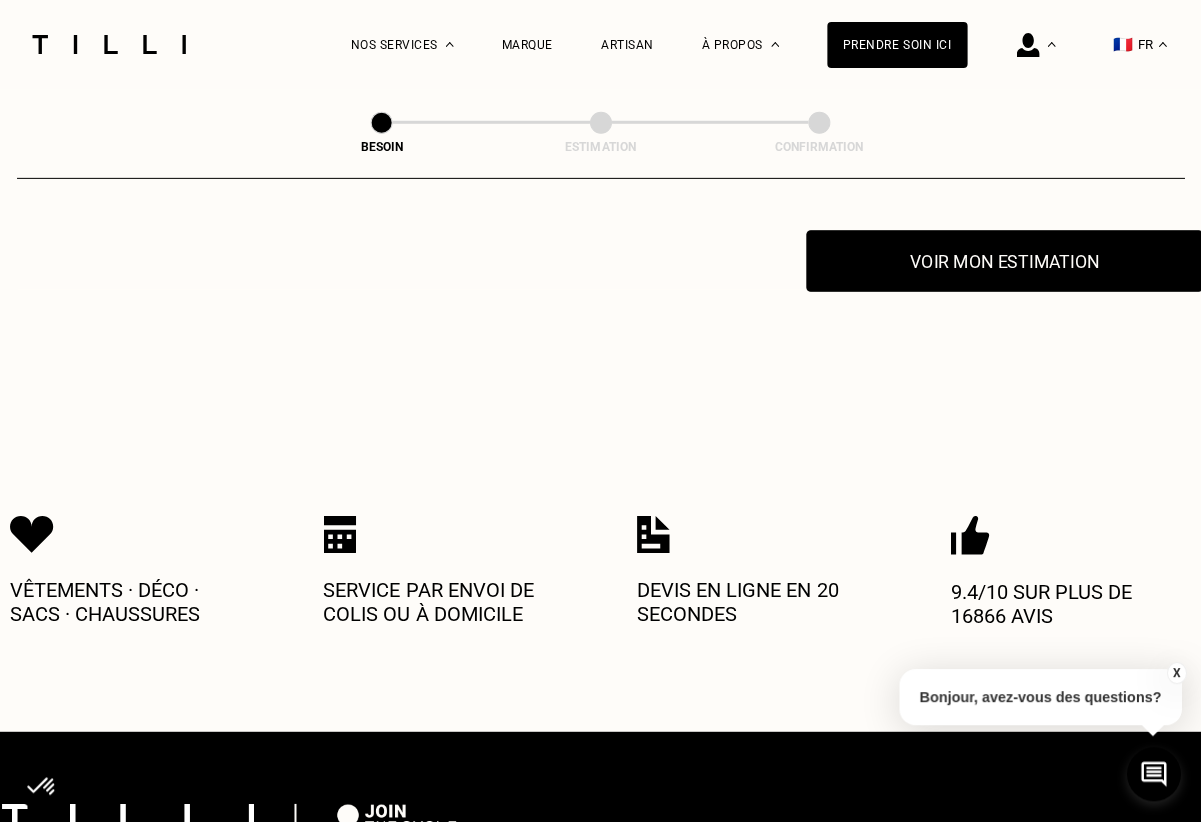scroll, scrollTop: 3937, scrollLeft: 0, axis: vertical 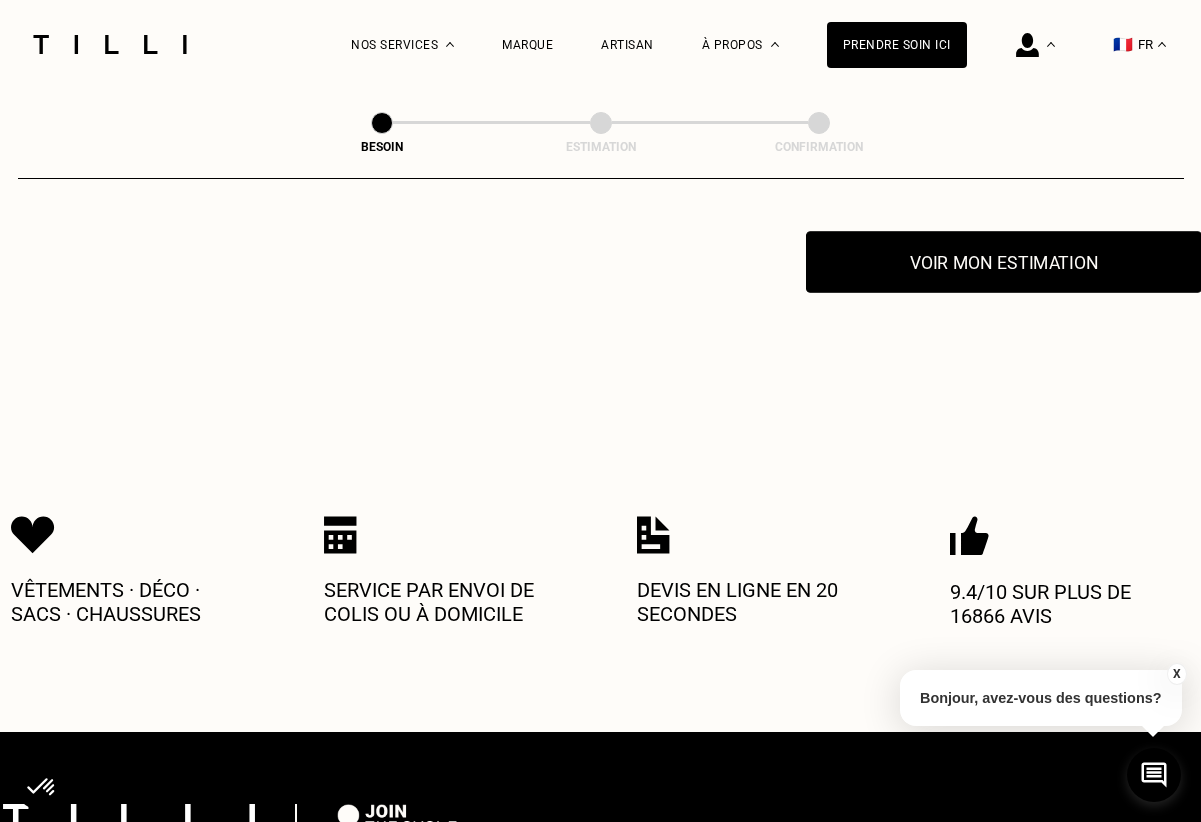 click on "Voir mon estimation" at bounding box center (1004, 262) 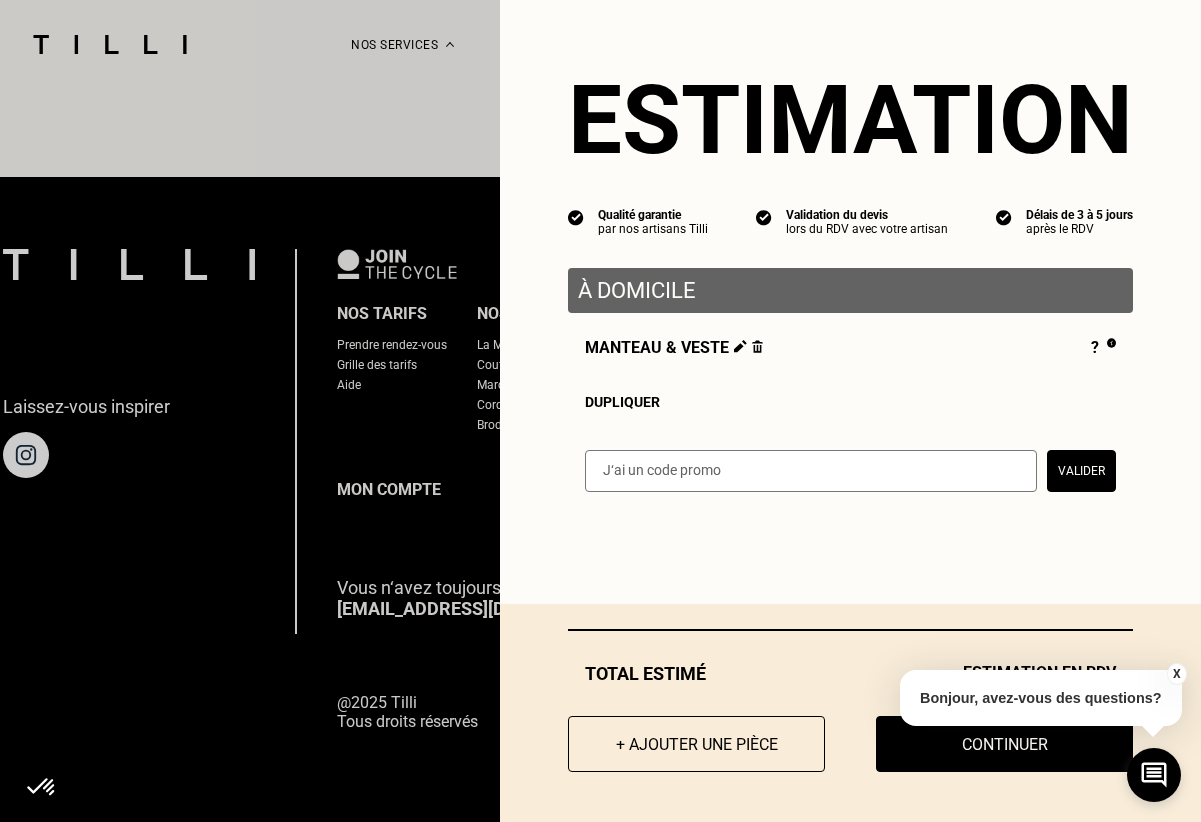 scroll, scrollTop: 4491, scrollLeft: 0, axis: vertical 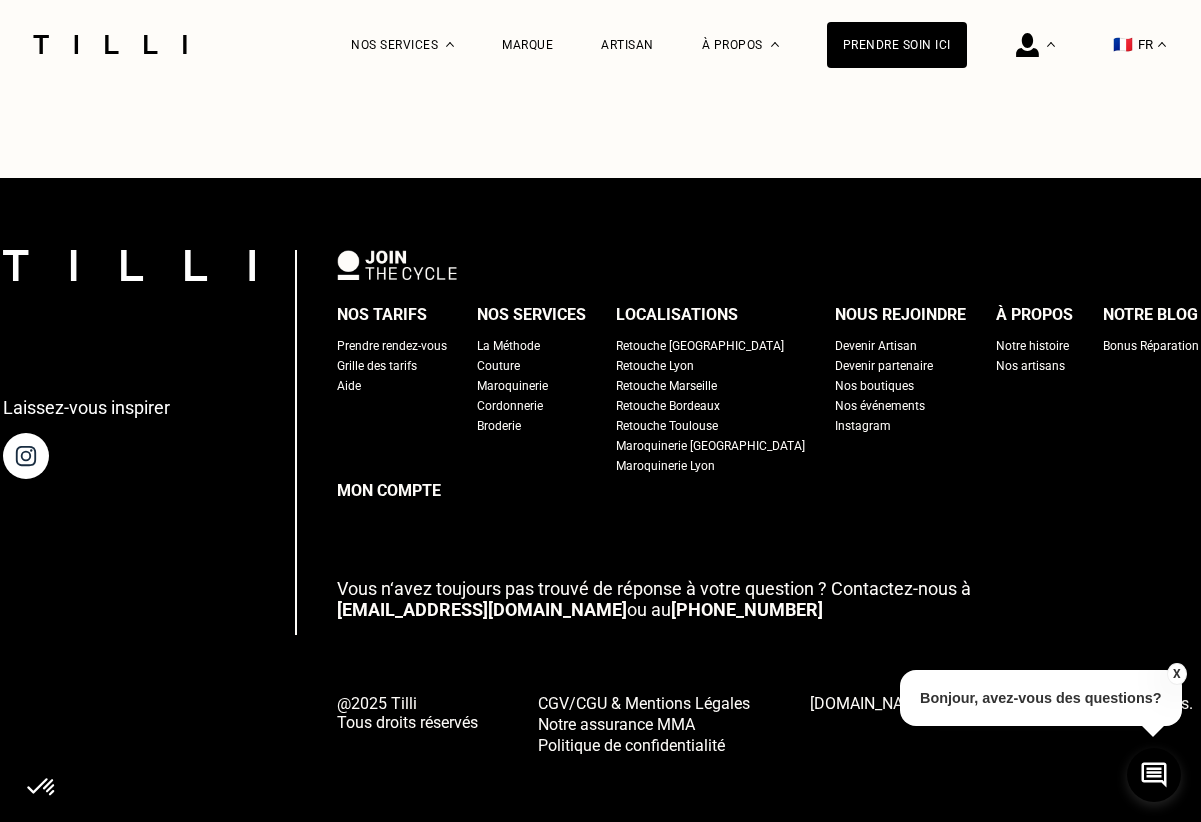click on "X" at bounding box center [1176, 674] 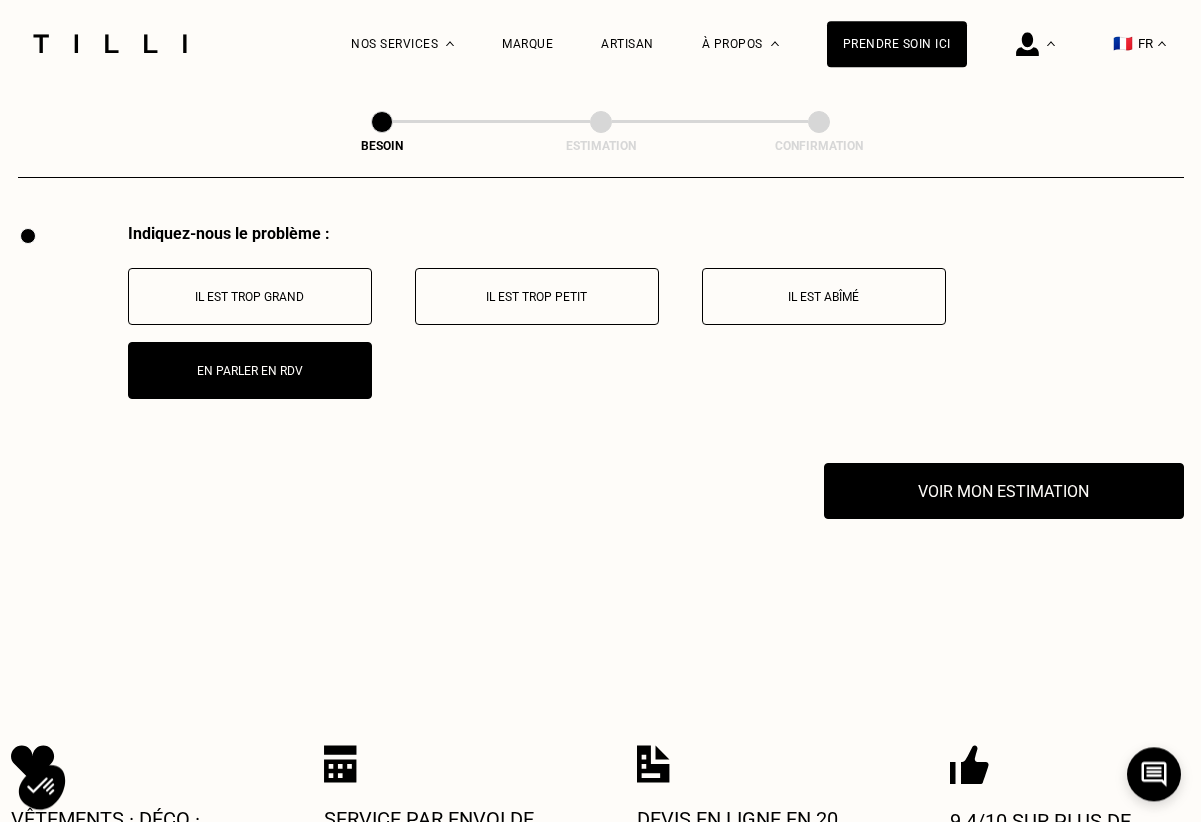 scroll, scrollTop: 3846, scrollLeft: 0, axis: vertical 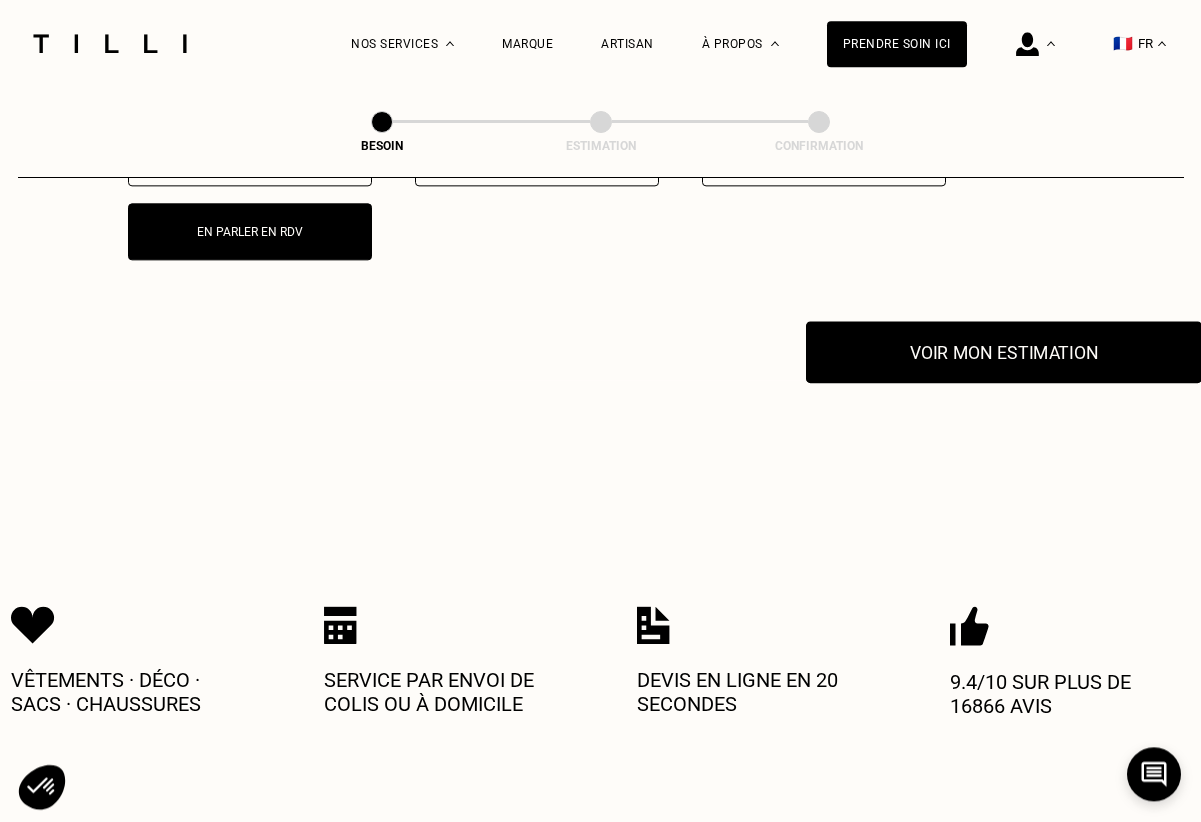 click on "Voir mon estimation" at bounding box center (1004, 353) 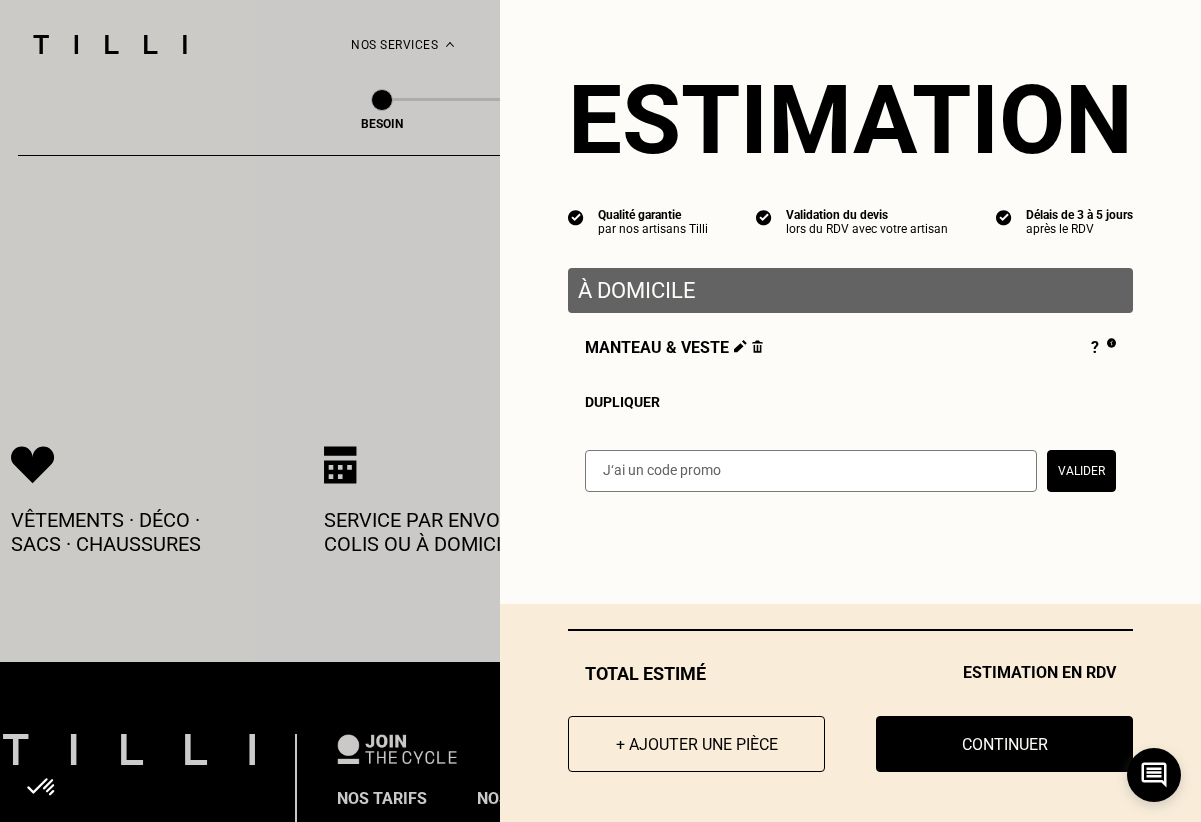 scroll, scrollTop: 4007, scrollLeft: 0, axis: vertical 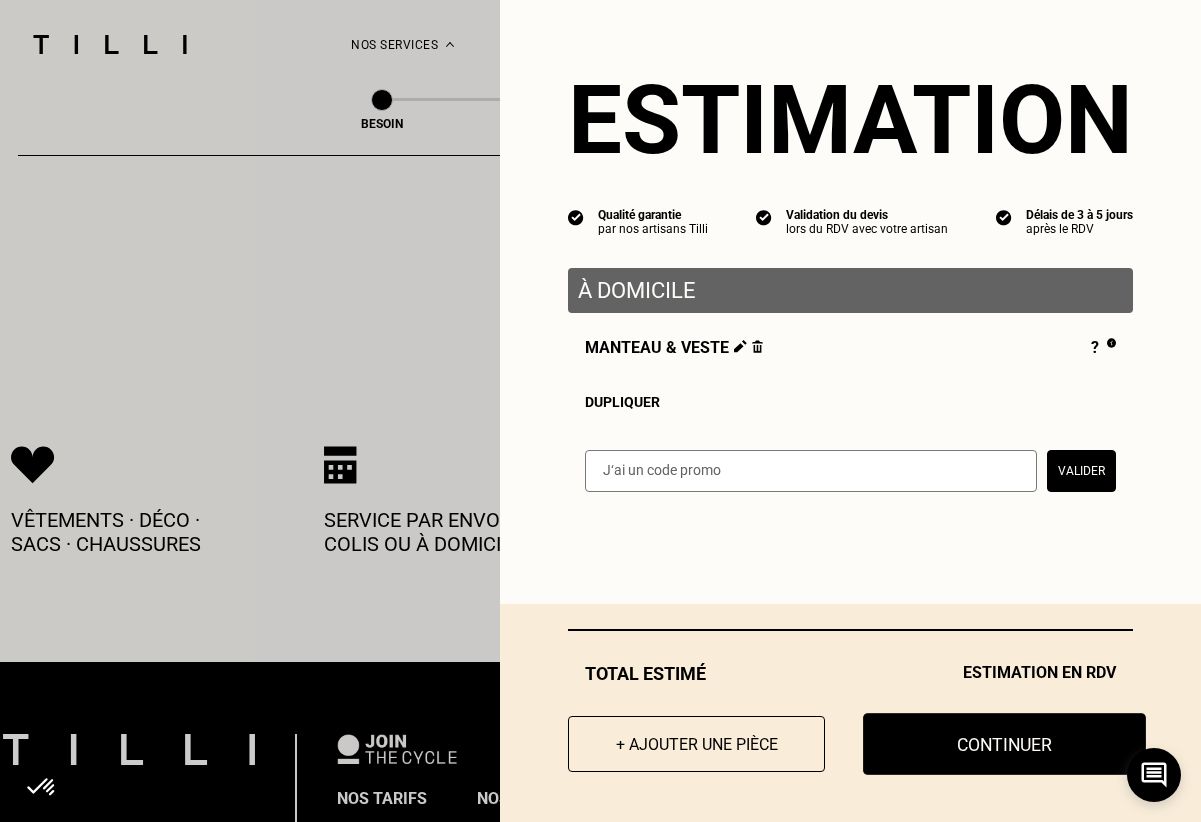 click on "Continuer" at bounding box center (1004, 744) 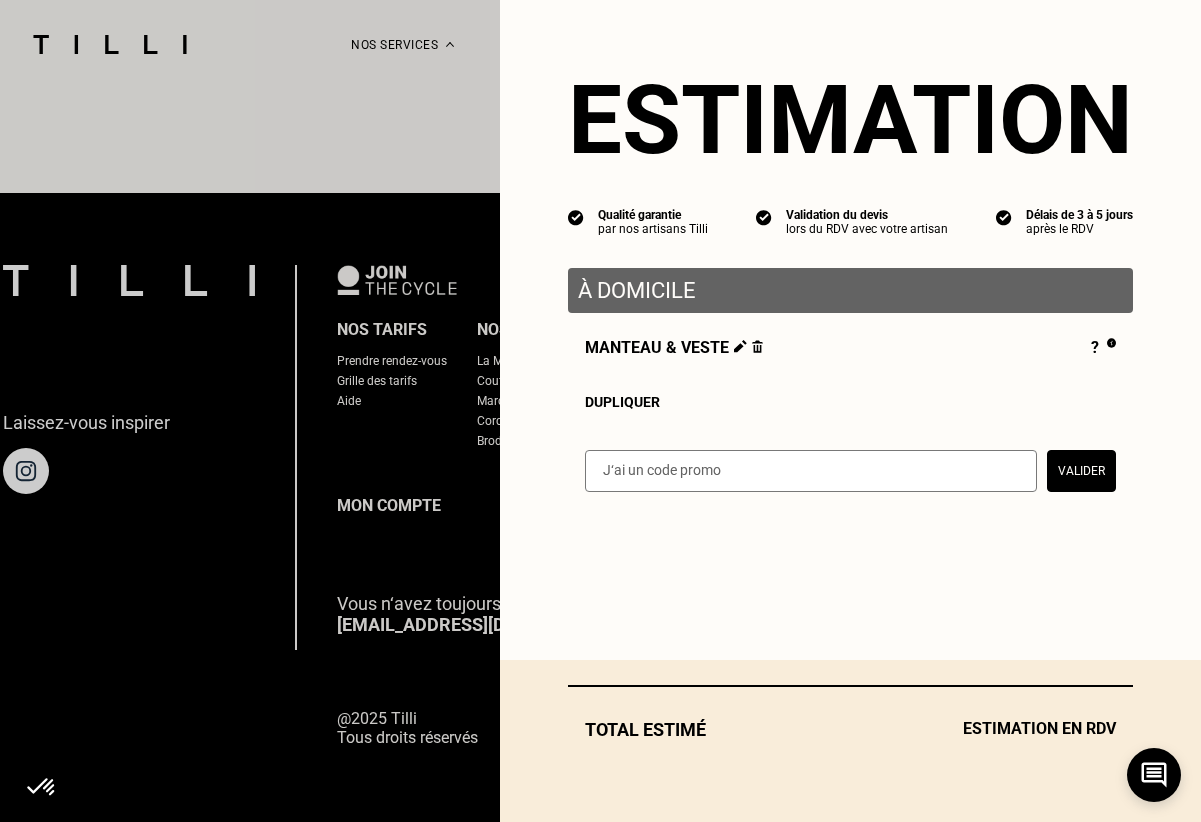 scroll, scrollTop: 0, scrollLeft: 0, axis: both 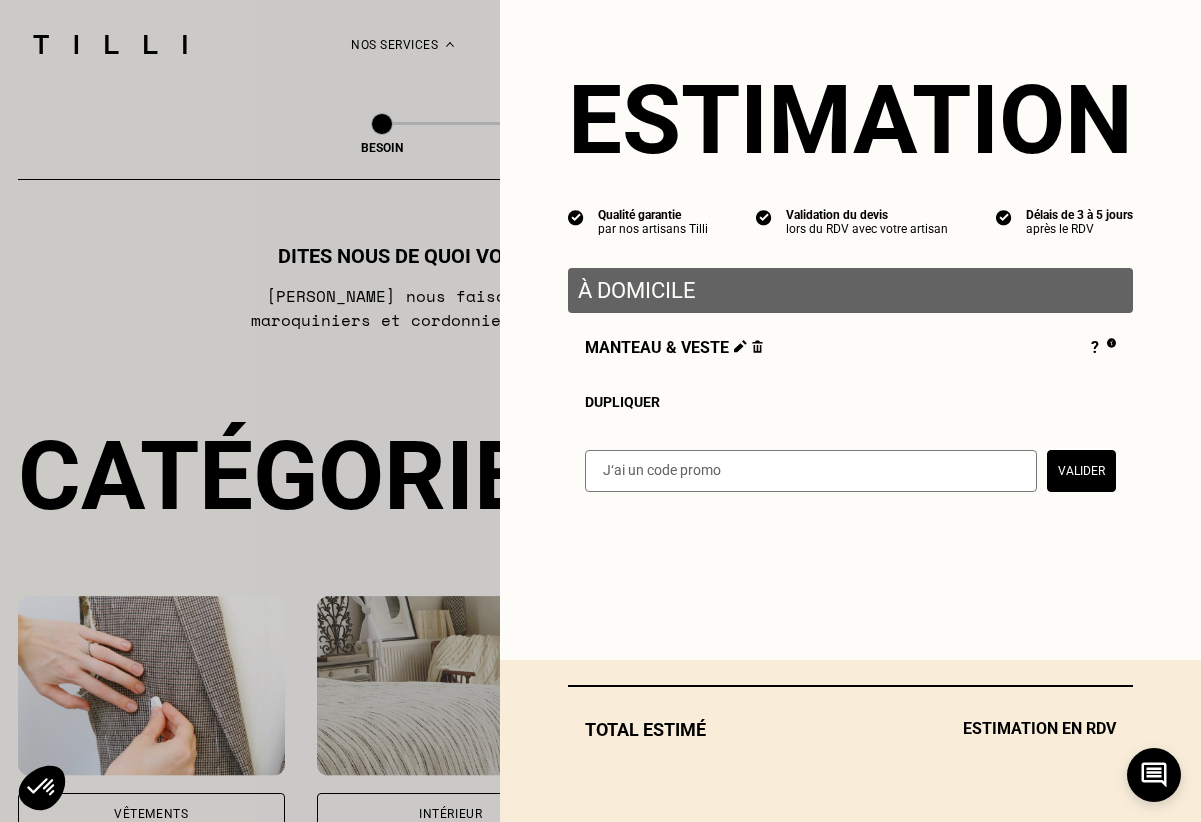 select on "FR" 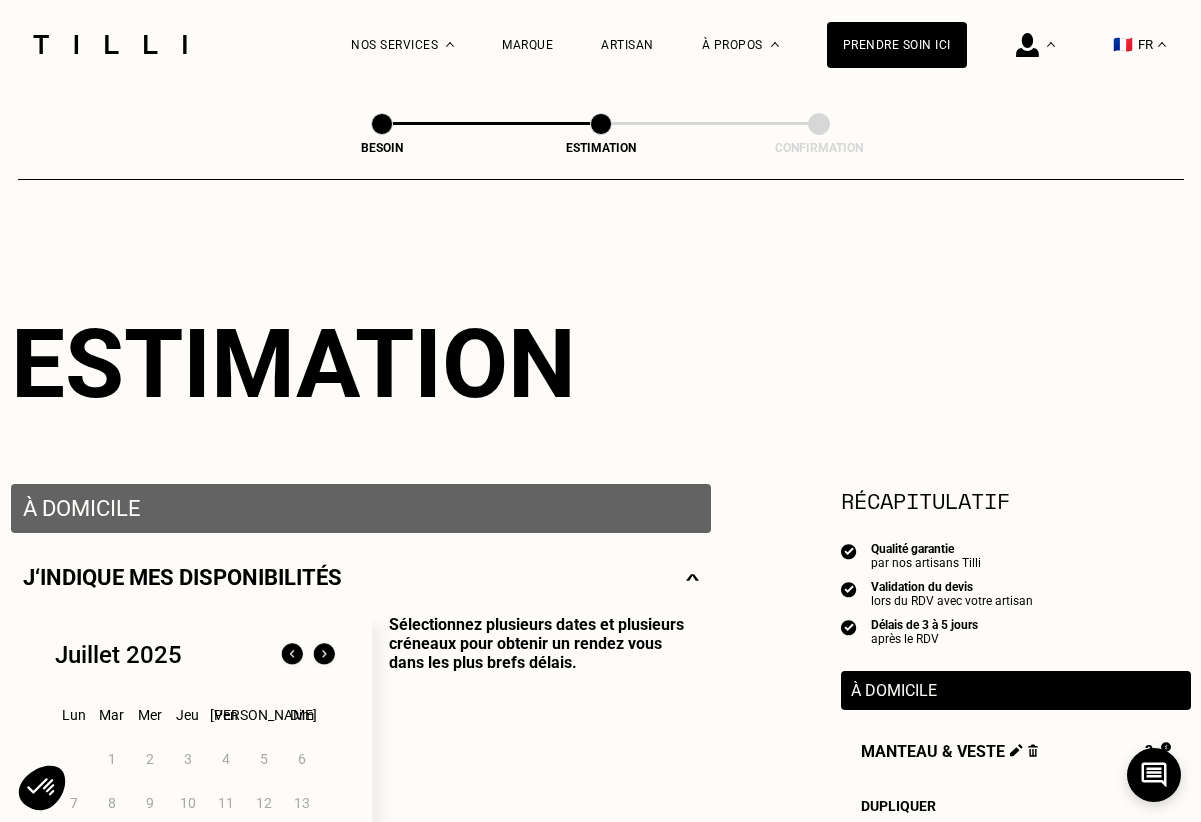 type on "06 13 61 72 78" 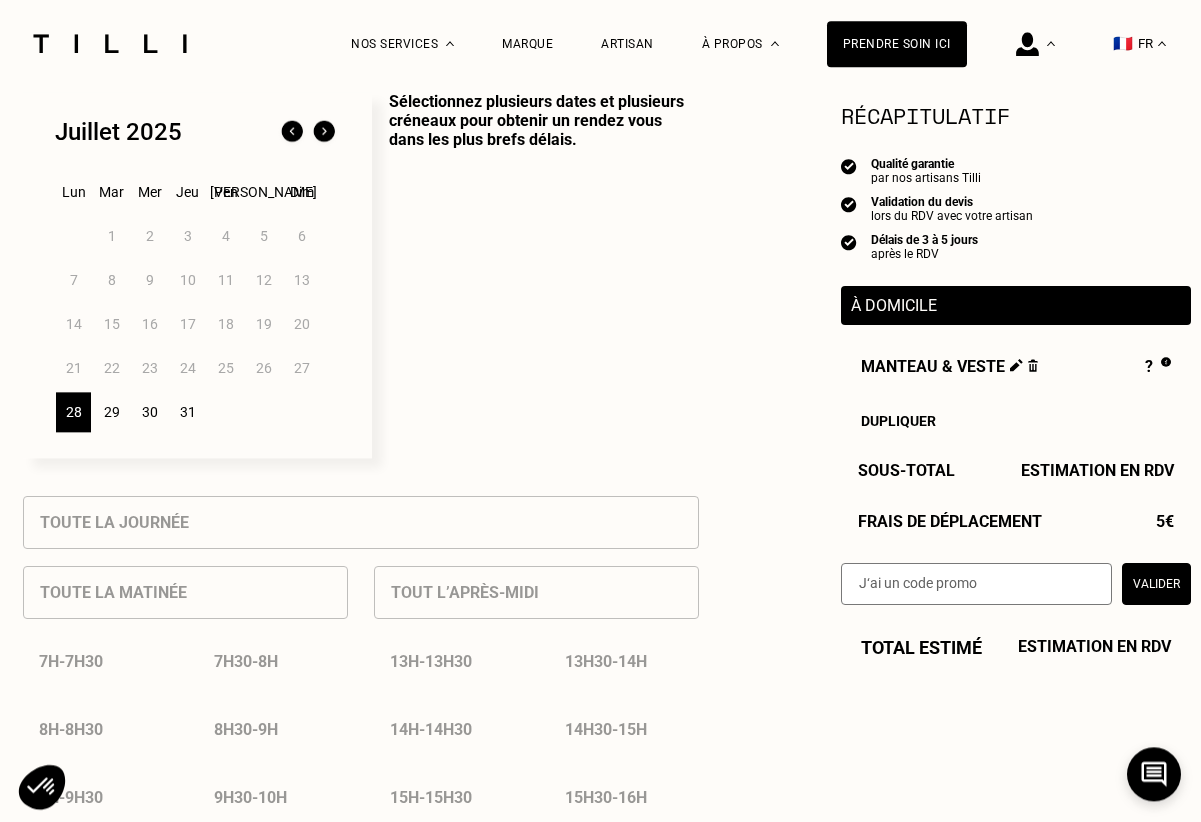 scroll, scrollTop: 523, scrollLeft: 0, axis: vertical 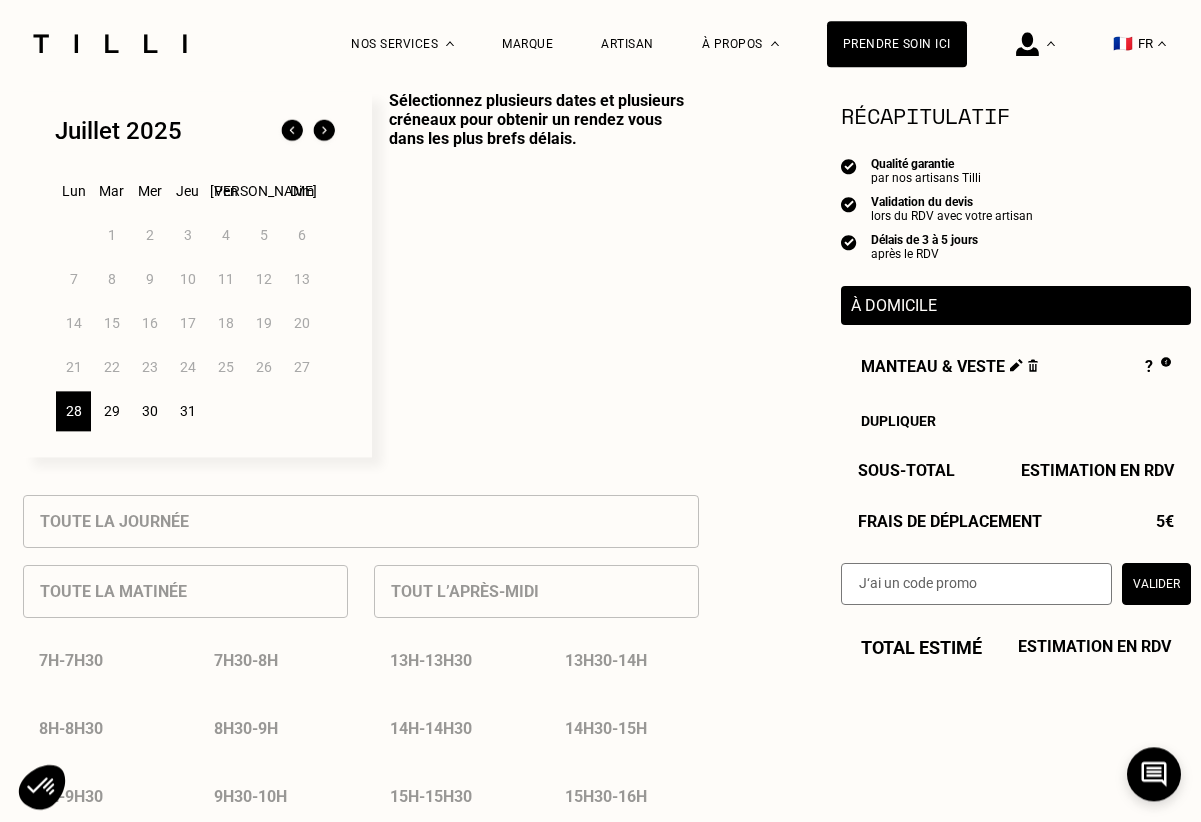 click on "29" at bounding box center [111, 412] 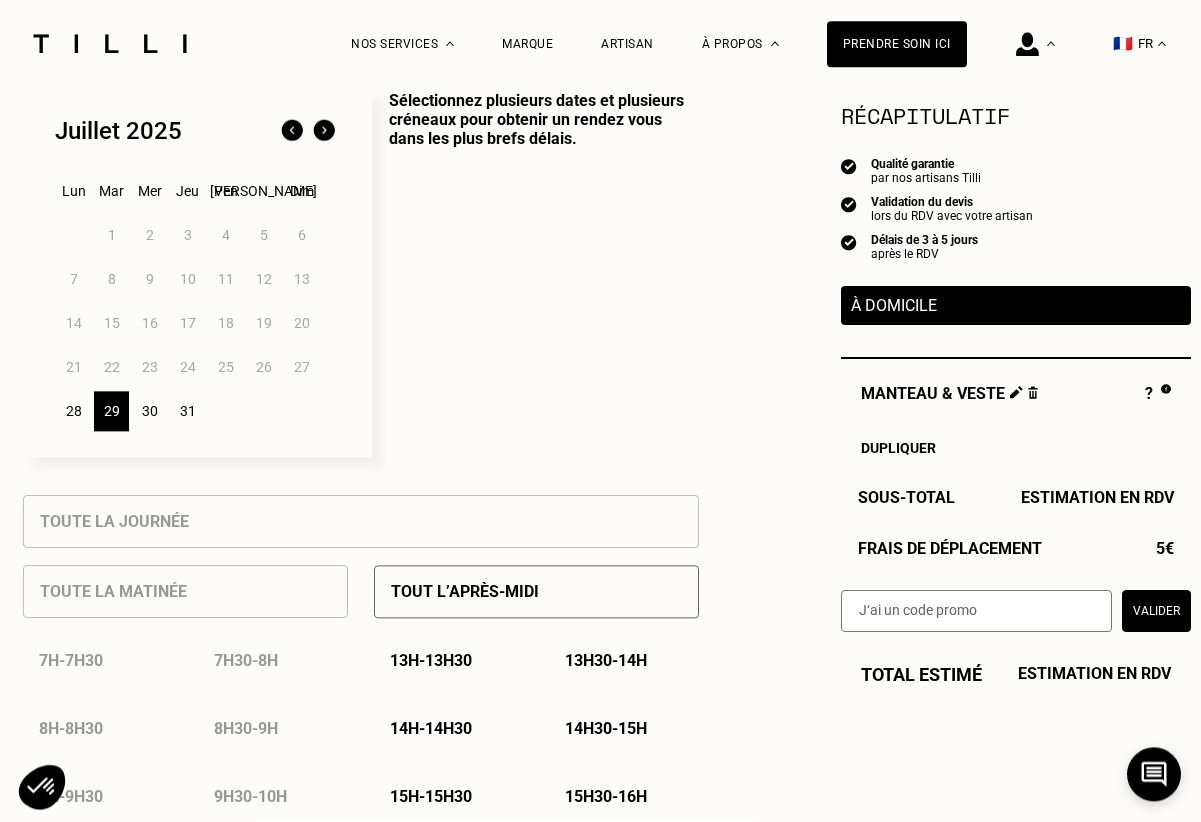 click on "28" at bounding box center (73, 412) 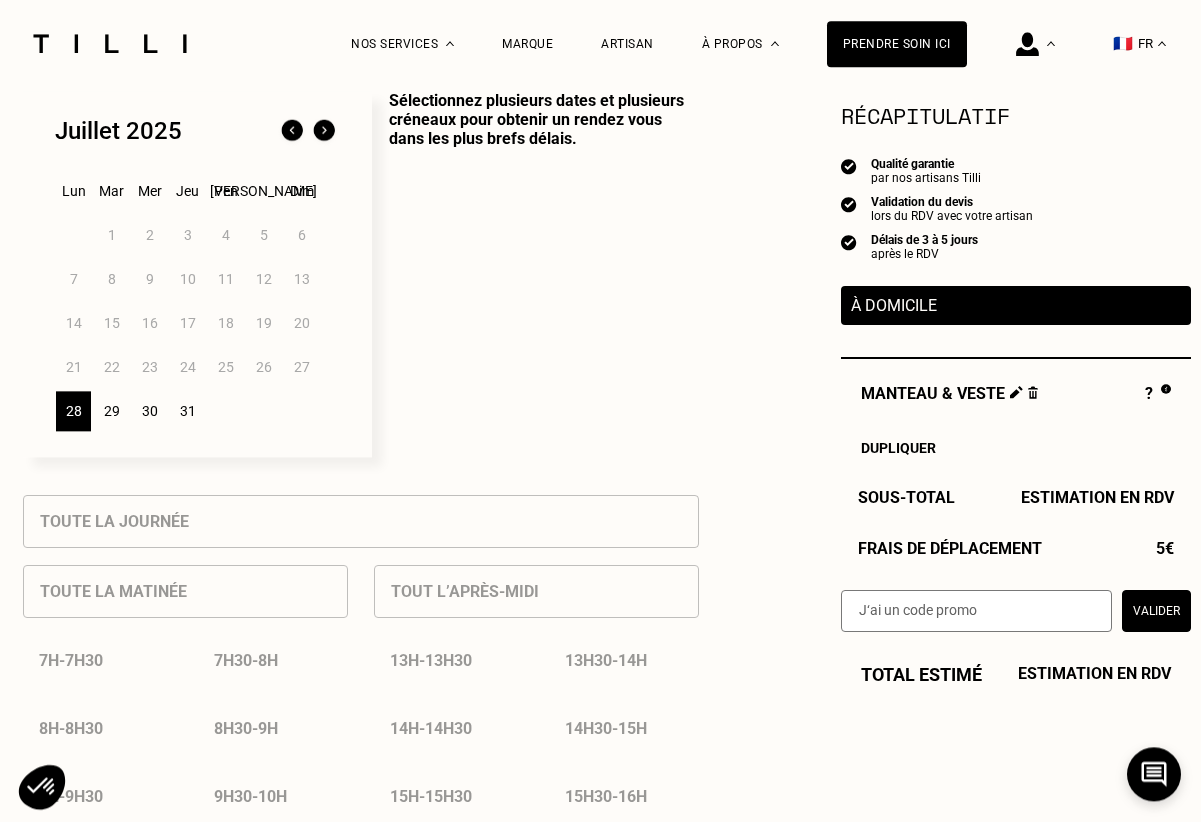 click on "29" at bounding box center [111, 412] 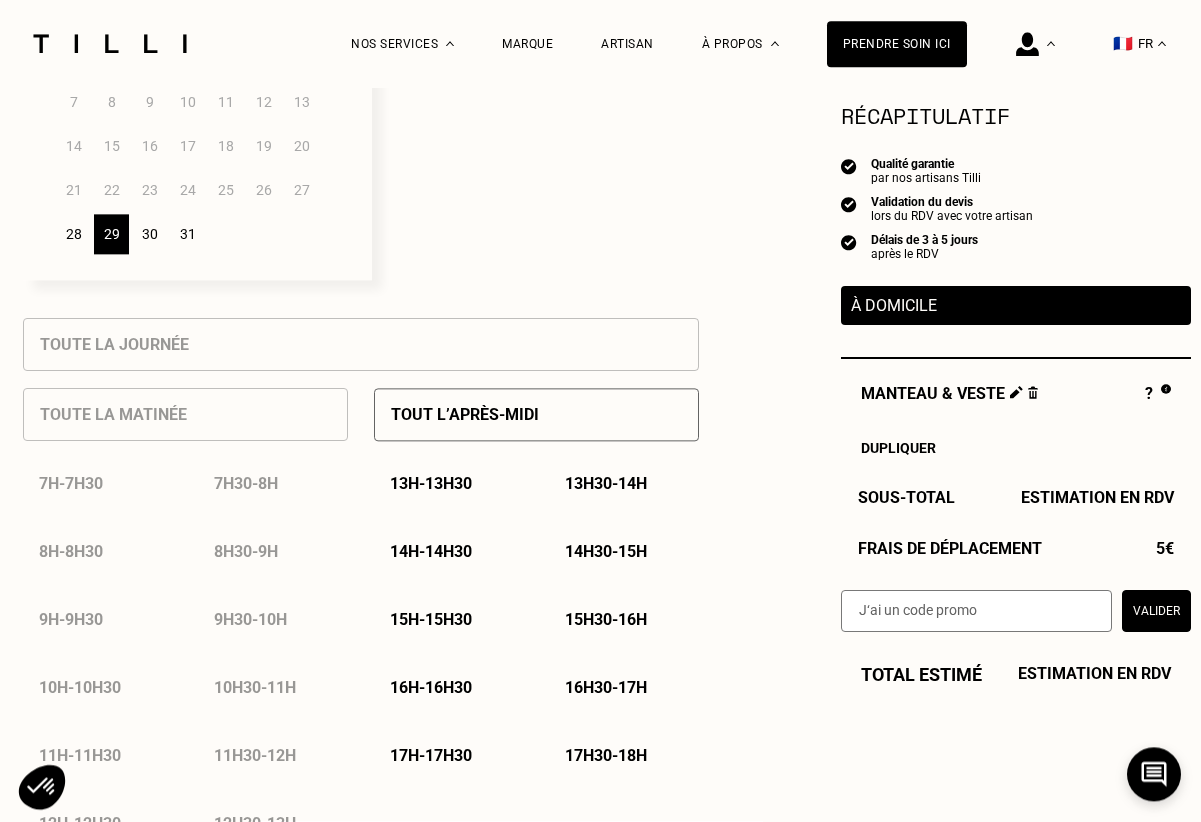 scroll, scrollTop: 706, scrollLeft: 0, axis: vertical 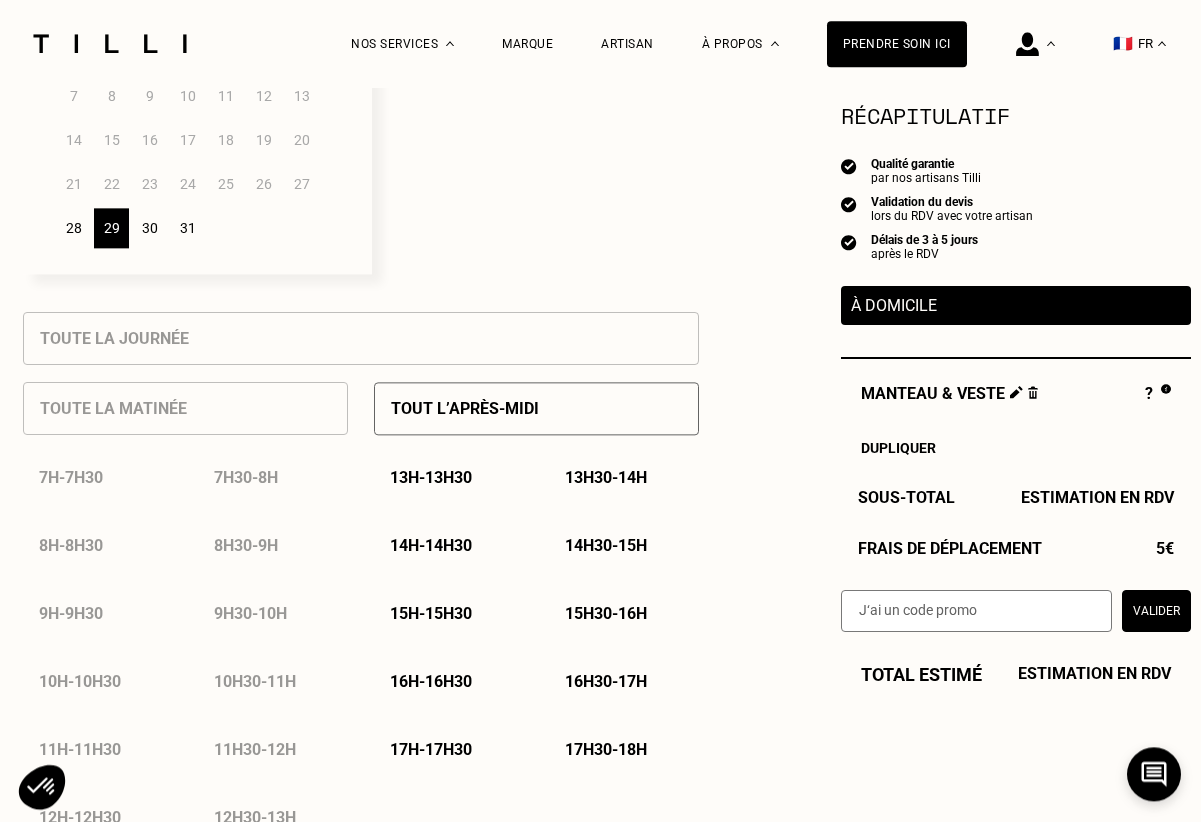 click on "Toute la journée Toute la matinée 7h  -  7h30 7h30  -  8h 8h  -  8h30 8h30  -  9h 9h  -  9h30 9h30  -  10h 10h  -  10h30 10h30  -  11h 11h  -  11h30 11h30  -  12h 12h  -  12h30 12h30  -  13h Tout l’après-midi 13h  -  13h30 13h30  -  14h 14h  -  14h30 14h30  -  15h 15h  -  15h30 15h30  -  16h 16h  -  16h30 16h30  -  17h 17h  -  17h30 17h30  -  18h Toute la soirée 18h  -  18h30 18h30  -  19h 19h  -  19h30 19h30  -  20h 20h  -  20h30 20h30  -  21h 21h  -  21h30" at bounding box center [361, 749] 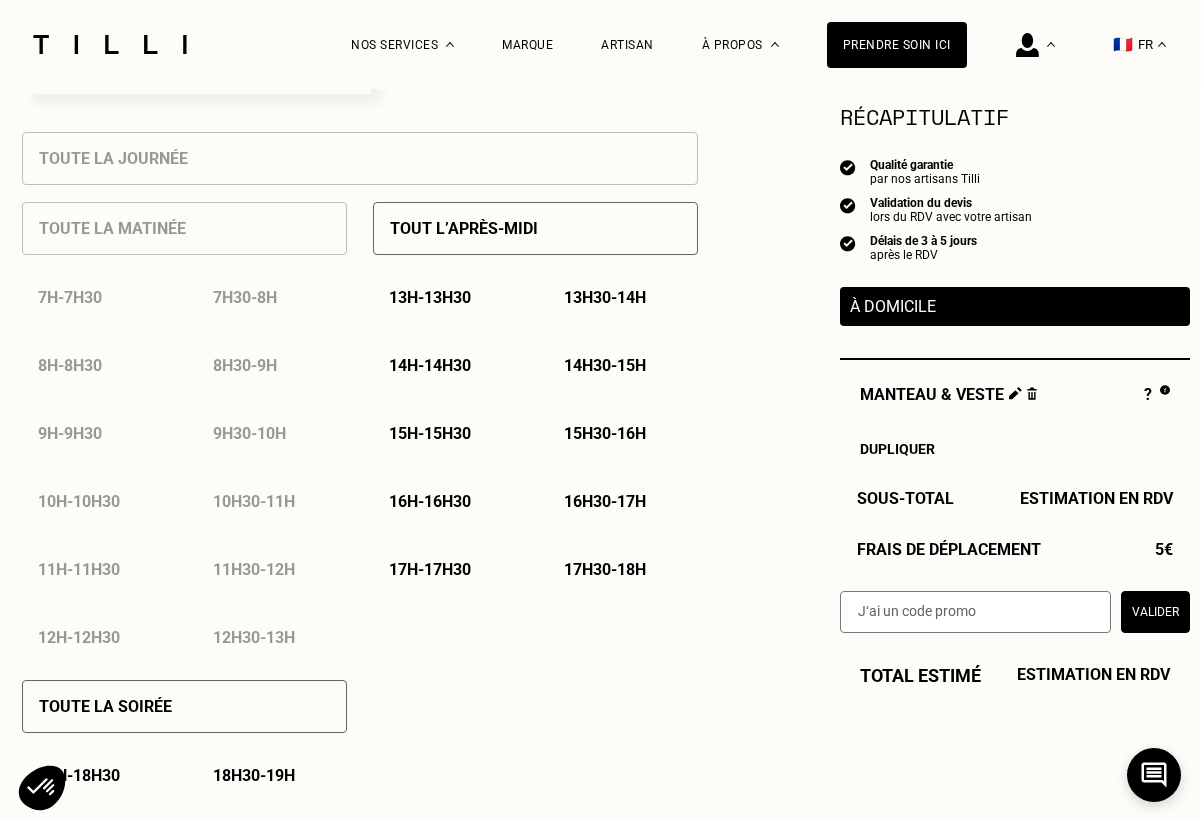 scroll, scrollTop: 887, scrollLeft: 0, axis: vertical 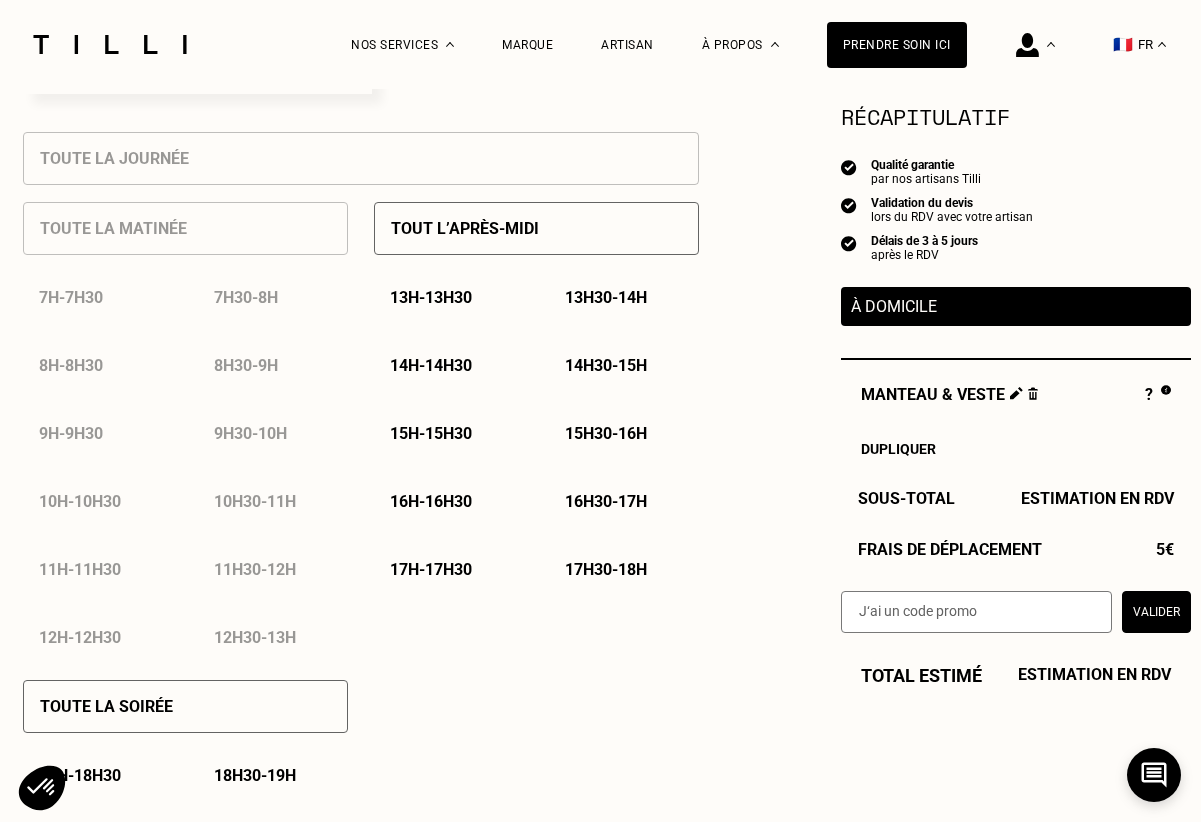 click on "Tout l’après-midi" at bounding box center [536, 228] 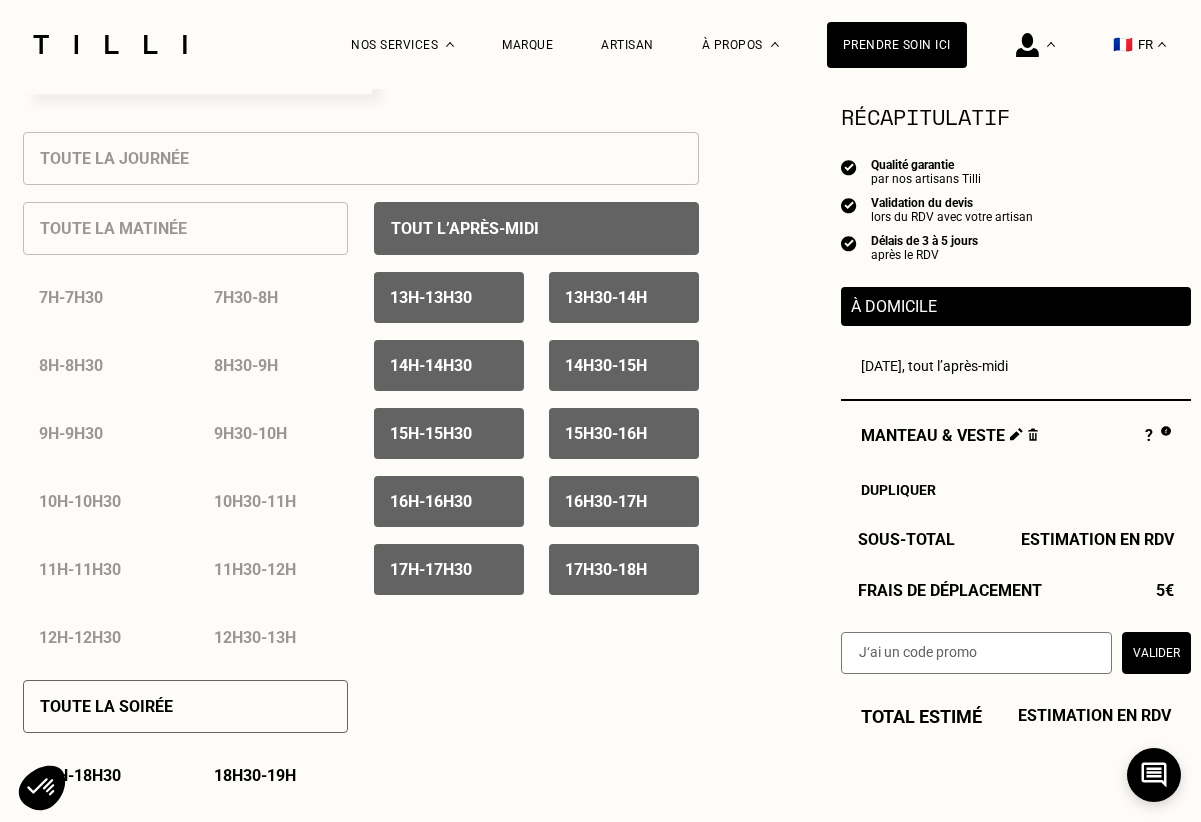 click on "Toute la soirée" at bounding box center (185, 706) 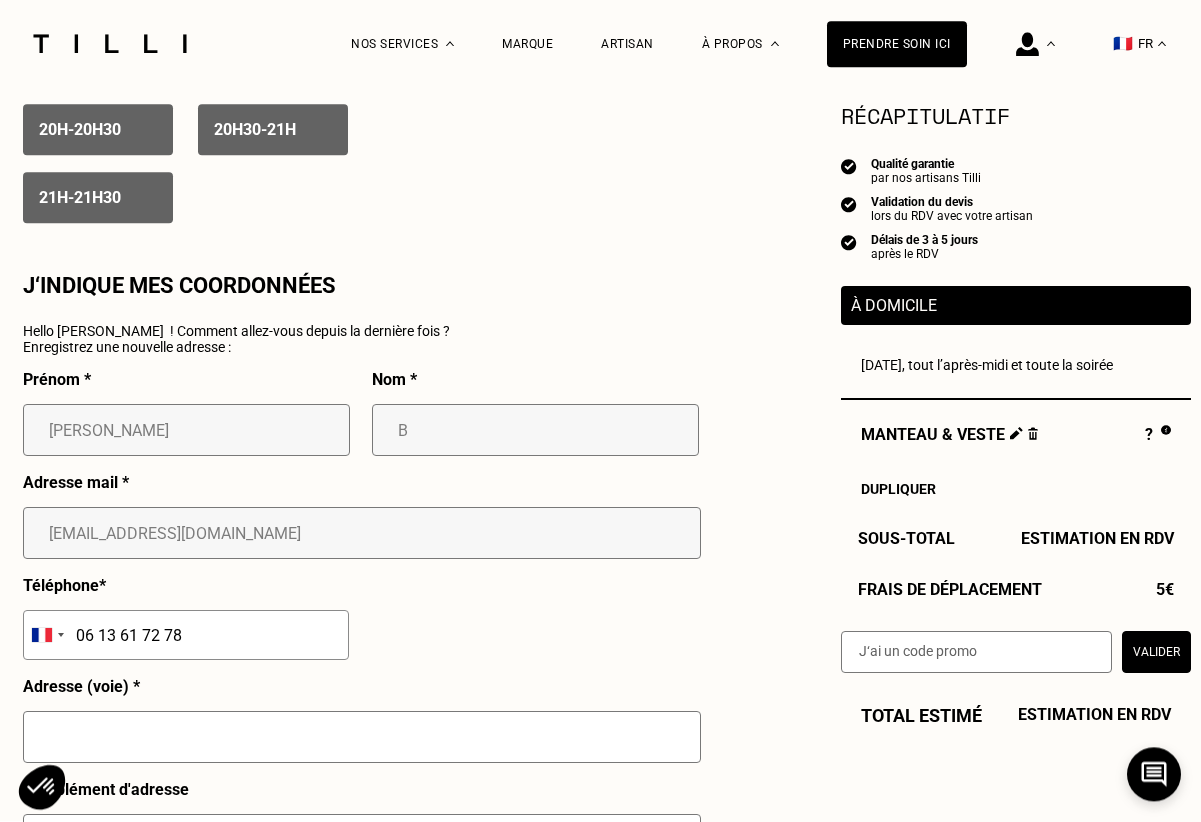 scroll, scrollTop: 1671, scrollLeft: 0, axis: vertical 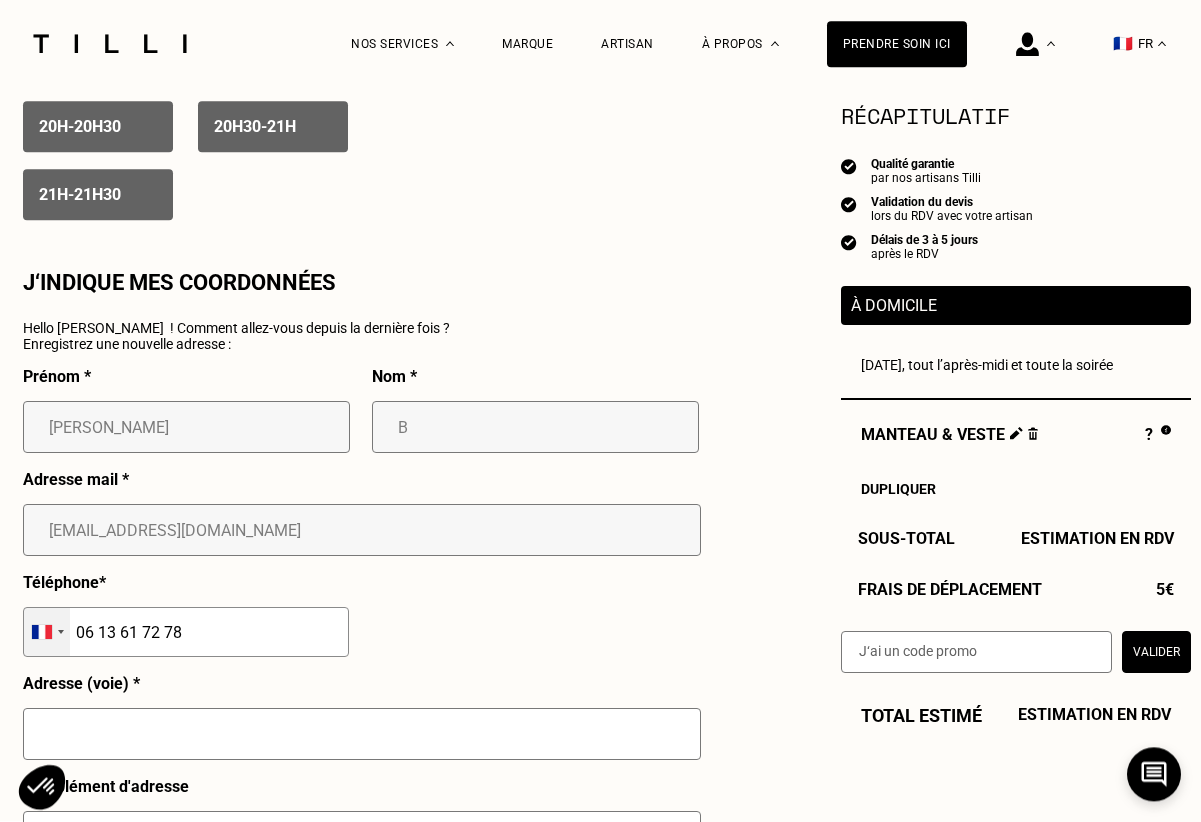 drag, startPoint x: 183, startPoint y: 633, endPoint x: 23, endPoint y: 633, distance: 160 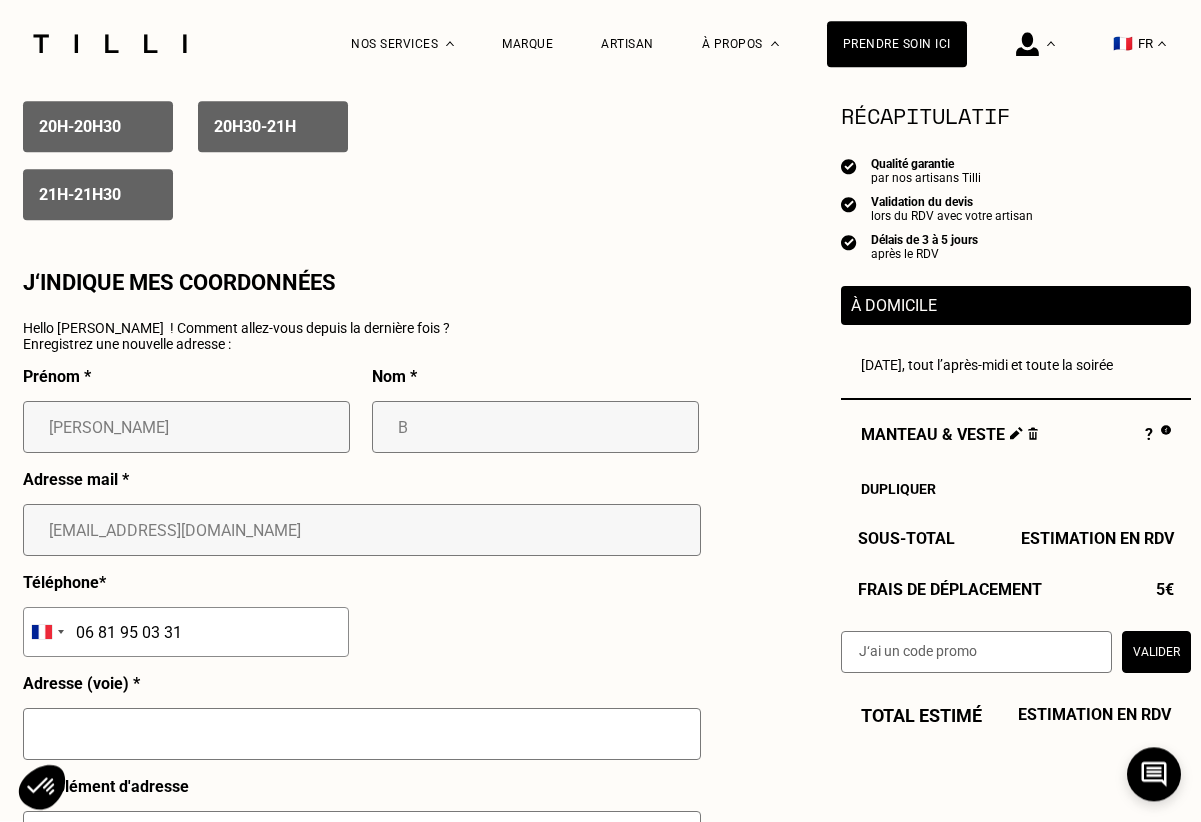 type on "06 81 95 03 31" 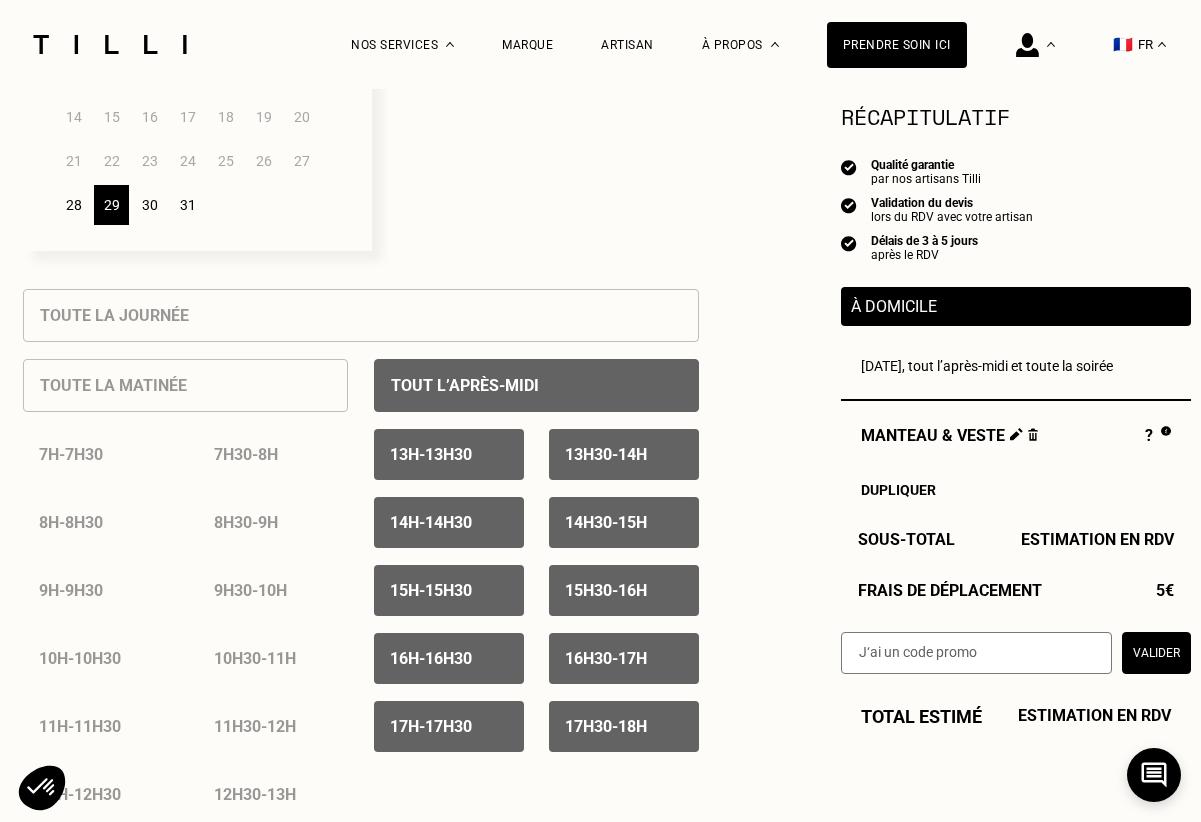 scroll, scrollTop: 727, scrollLeft: 0, axis: vertical 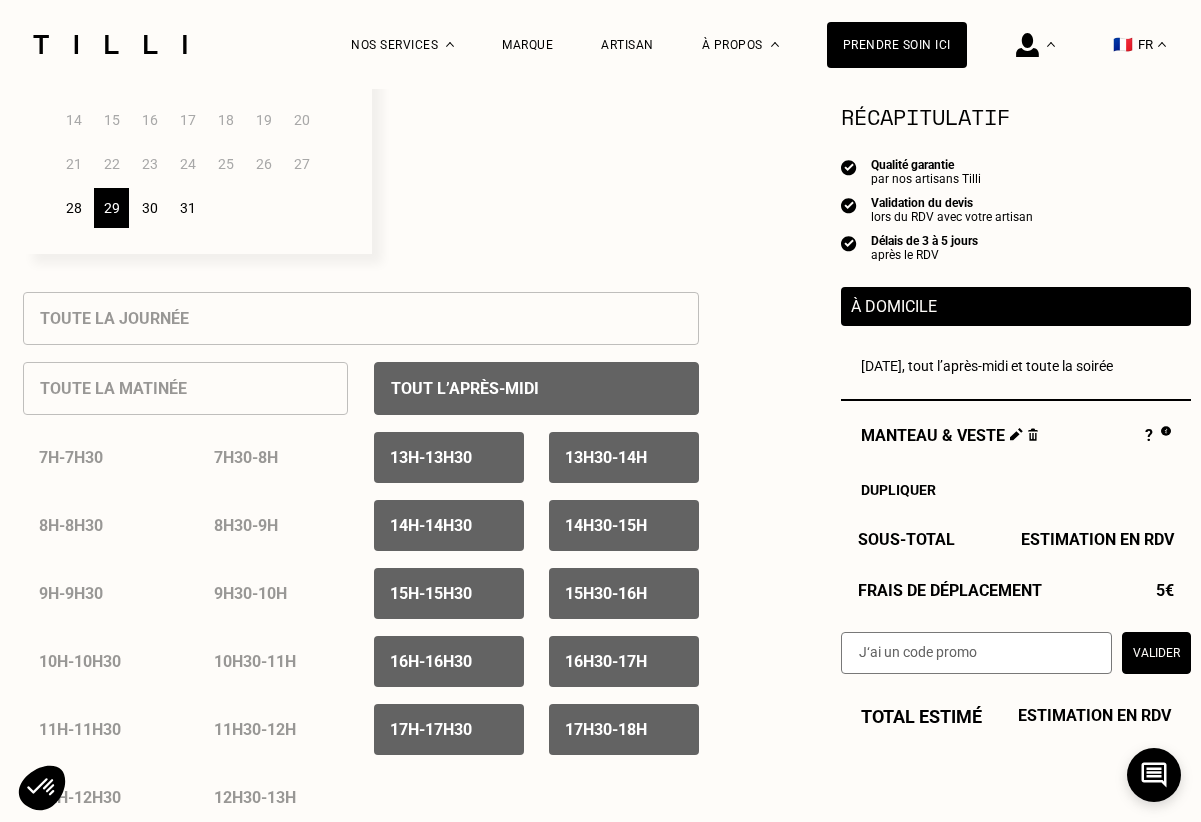 click on "30" at bounding box center (149, 208) 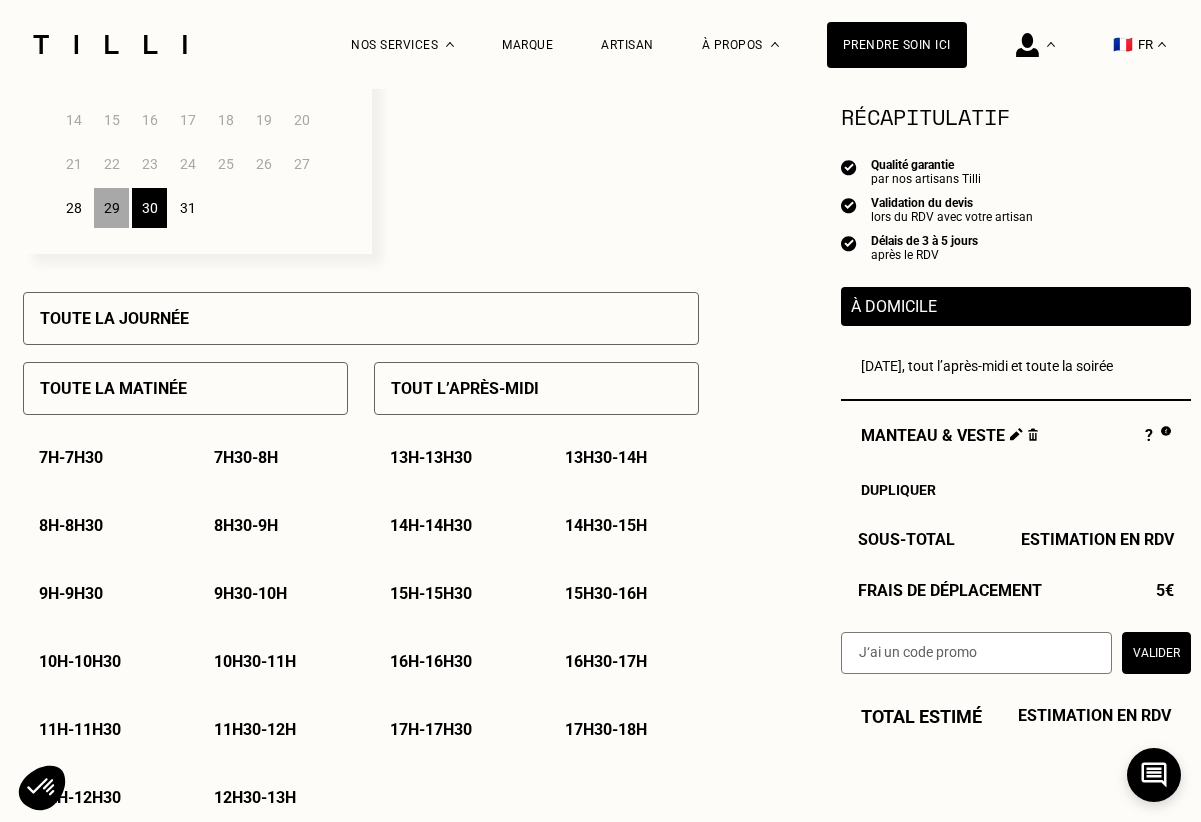 click on "Toute la journée" at bounding box center [114, 318] 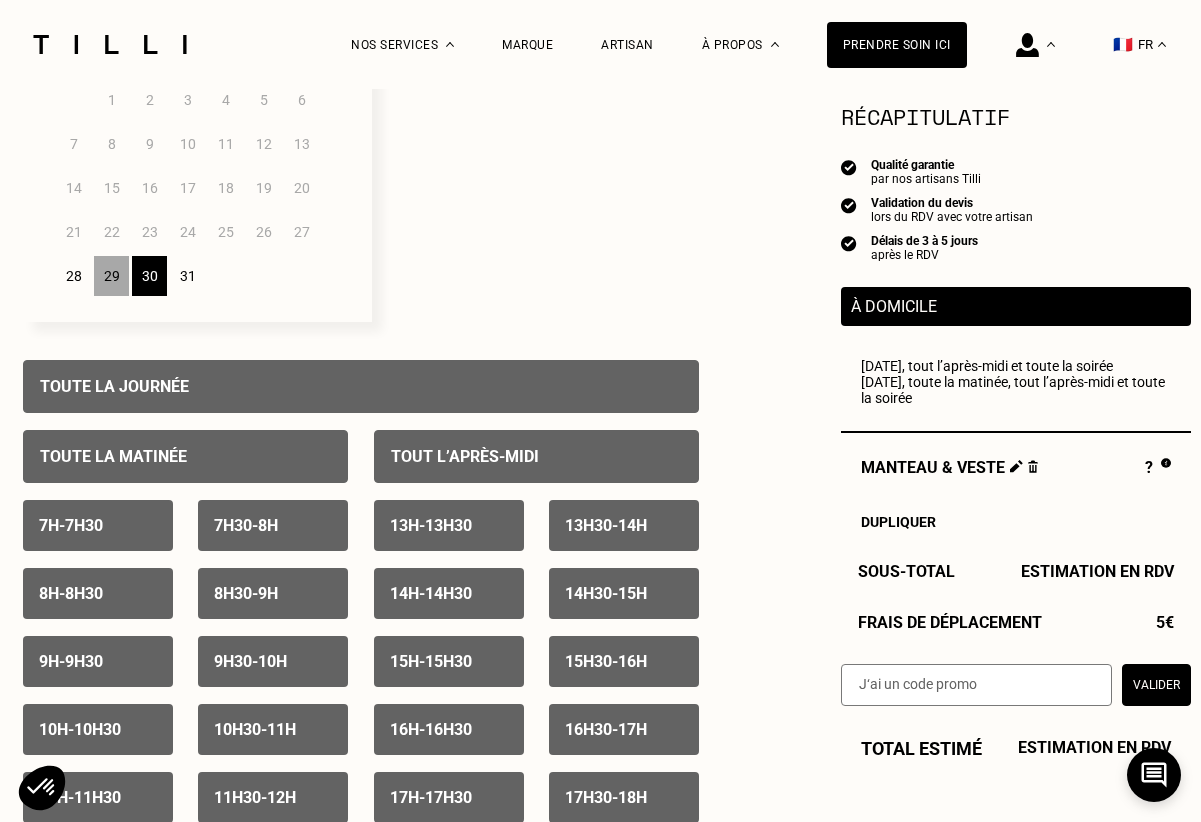 scroll, scrollTop: 656, scrollLeft: 0, axis: vertical 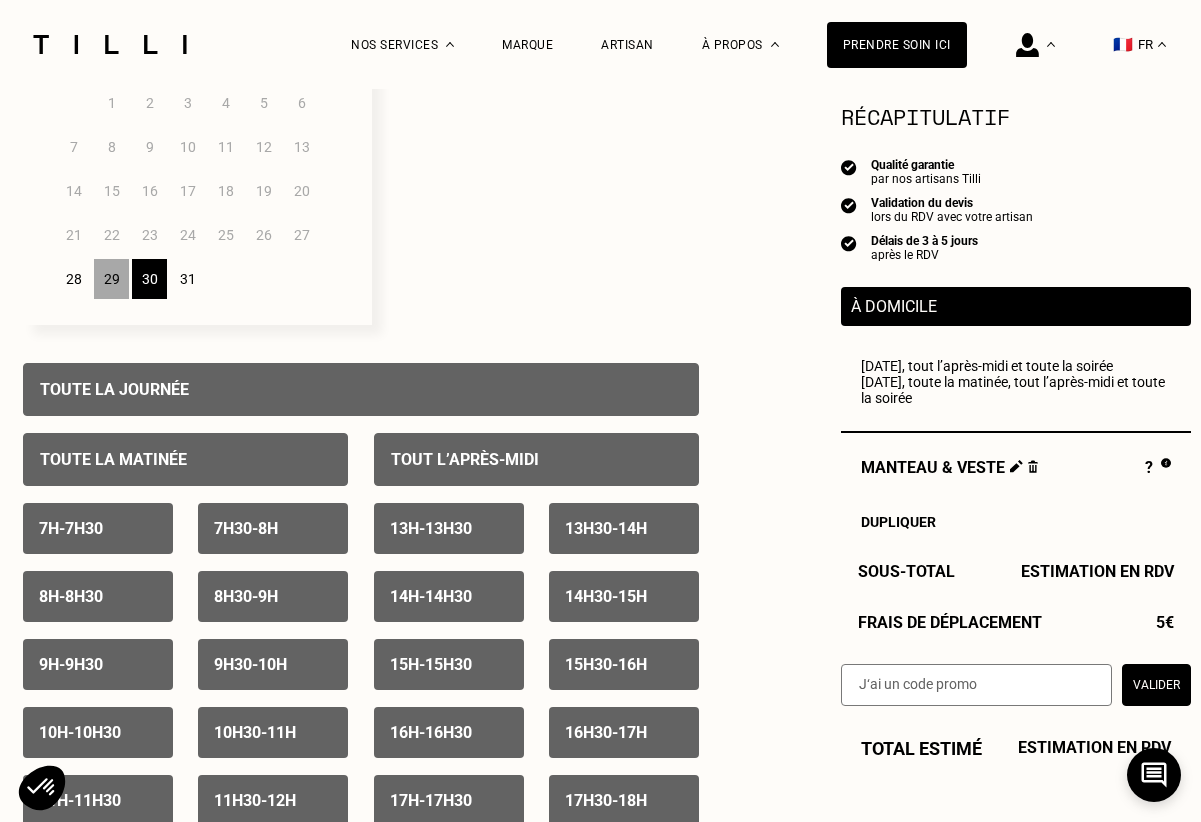 click on "[DATE] Lun Mar Mer Jeu Ven Sam Dim 1 2 3 4 5 6 7 8 9 10 11 12 13 14 15 16 17 18 19 20 21 22 23 24 25 26 27 28 29 30 31" at bounding box center (197, 142) 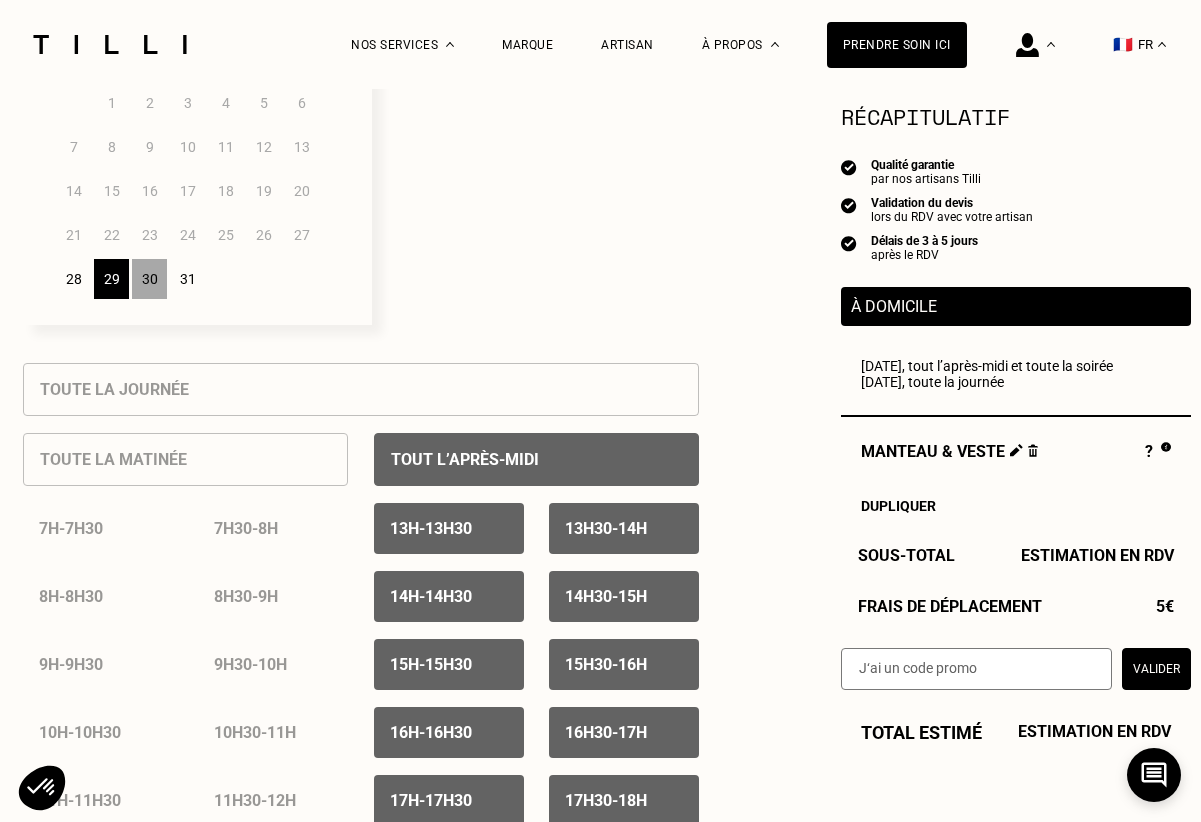 click on "Toute la matinée 7h  -  7h30 7h30  -  8h 8h  -  8h30 8h30  -  9h 9h  -  9h30 9h30  -  10h 10h  -  10h30 10h30  -  11h 11h  -  11h30 11h30  -  12h 12h  -  12h30 12h30  -  13h" at bounding box center (185, 655) 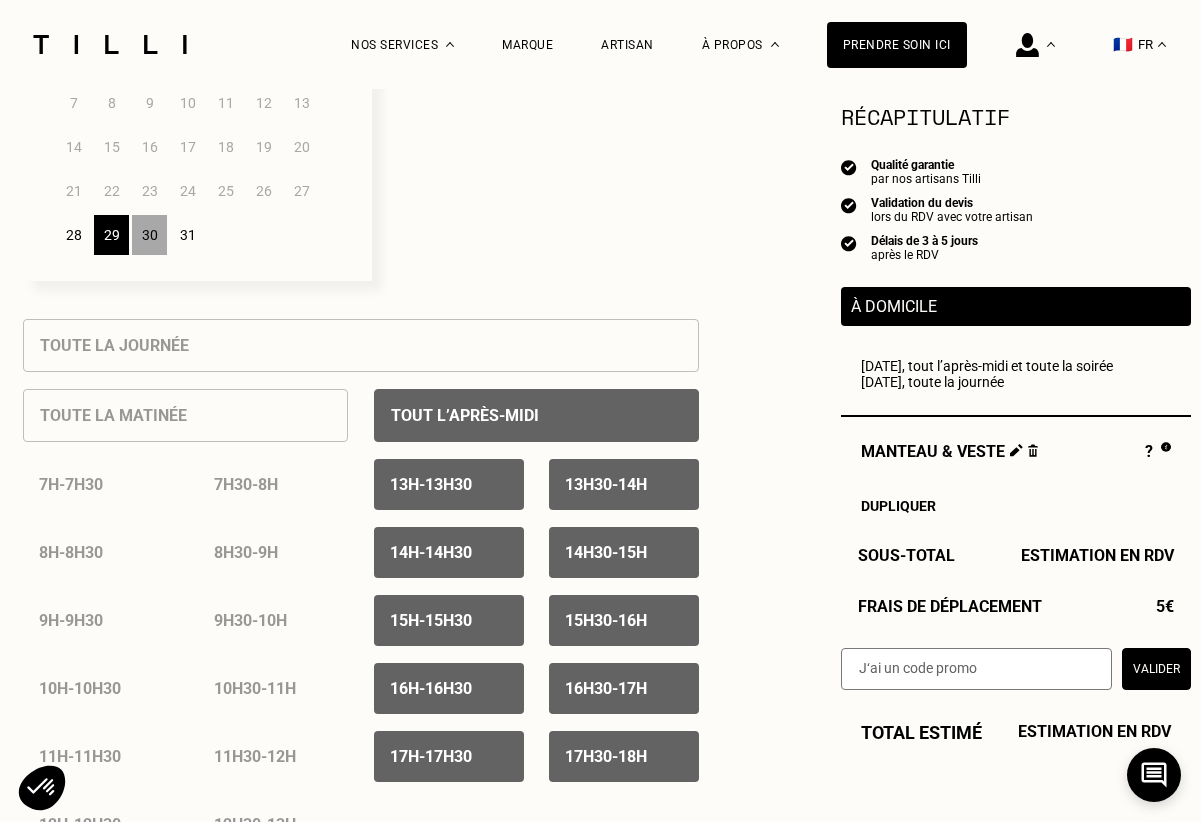 scroll, scrollTop: 670, scrollLeft: 0, axis: vertical 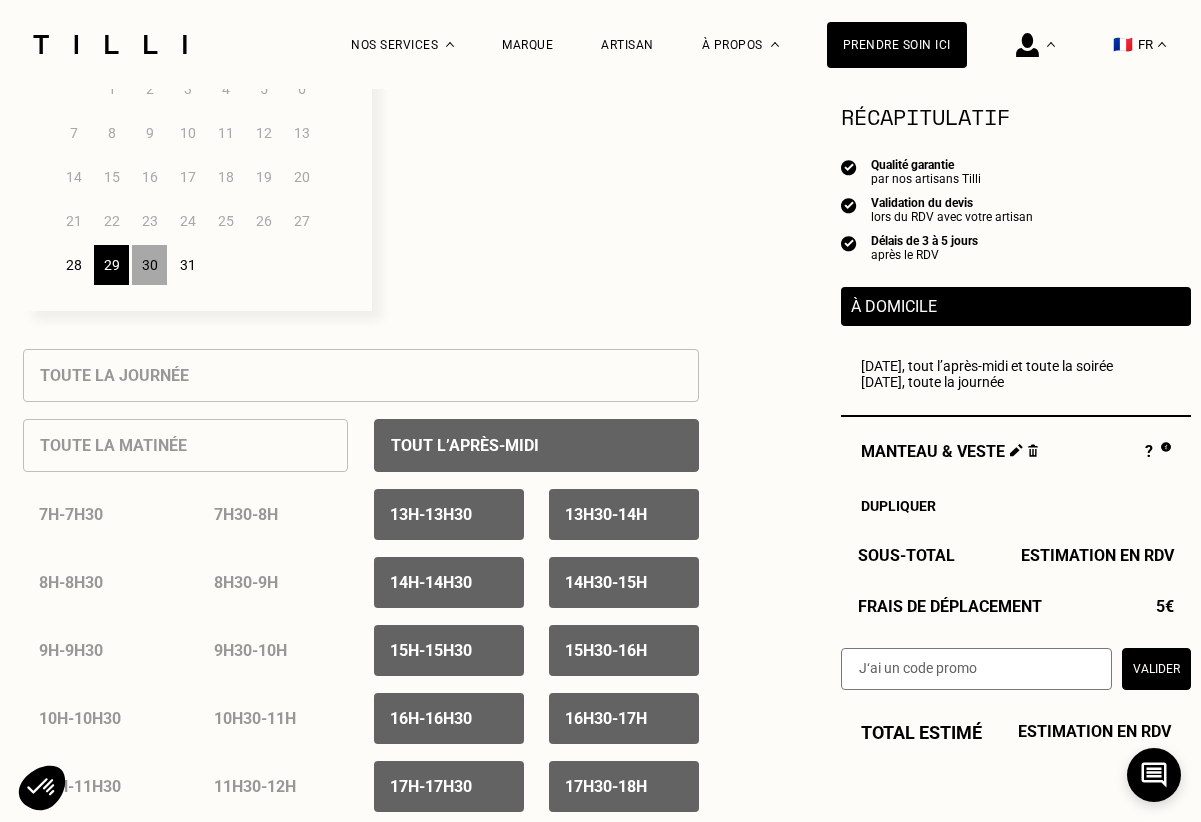 click on "30" at bounding box center [149, 265] 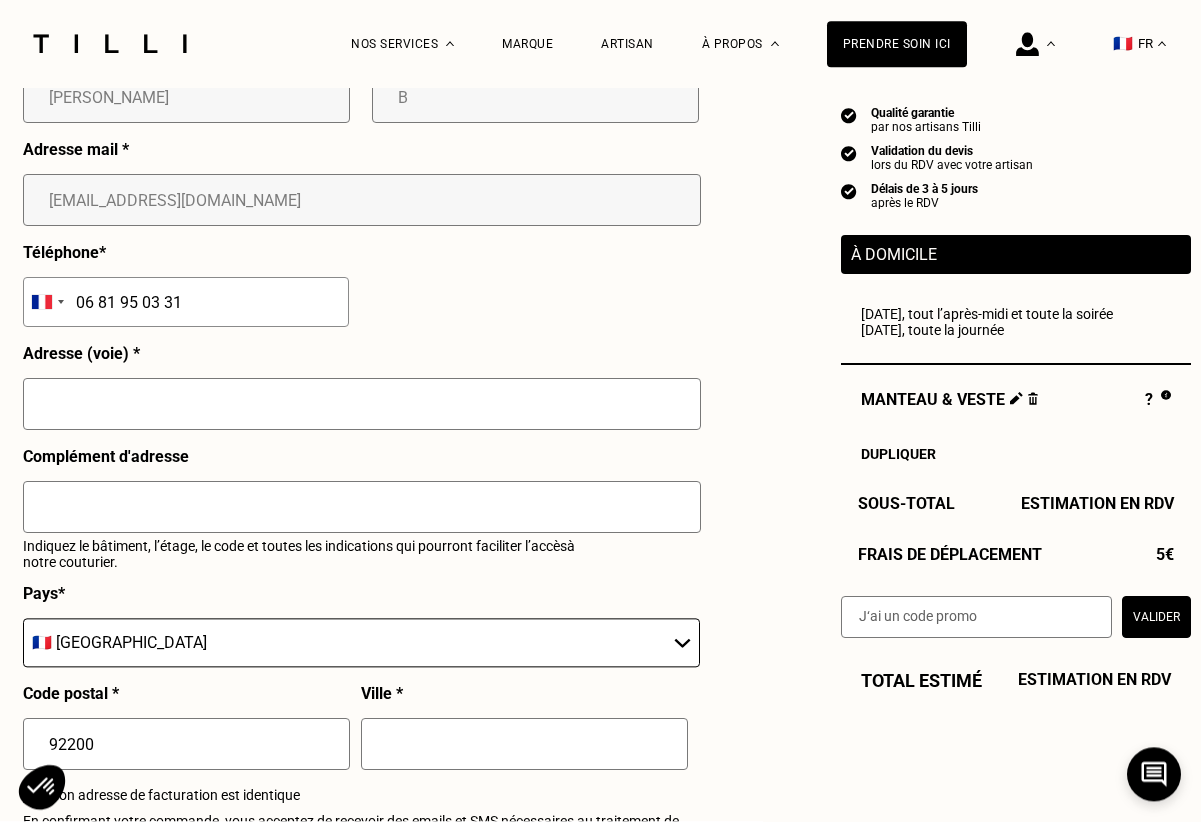 scroll, scrollTop: 2031, scrollLeft: 0, axis: vertical 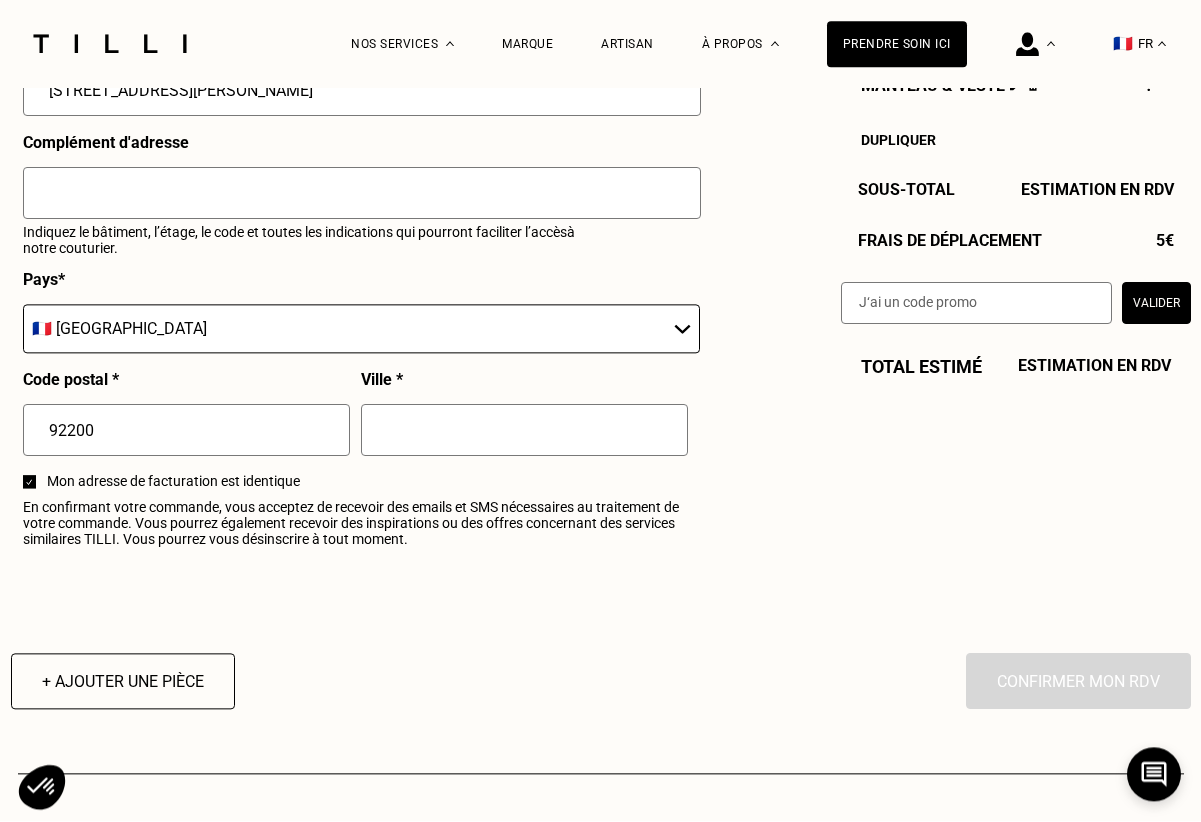 type on "[STREET_ADDRESS][PERSON_NAME]" 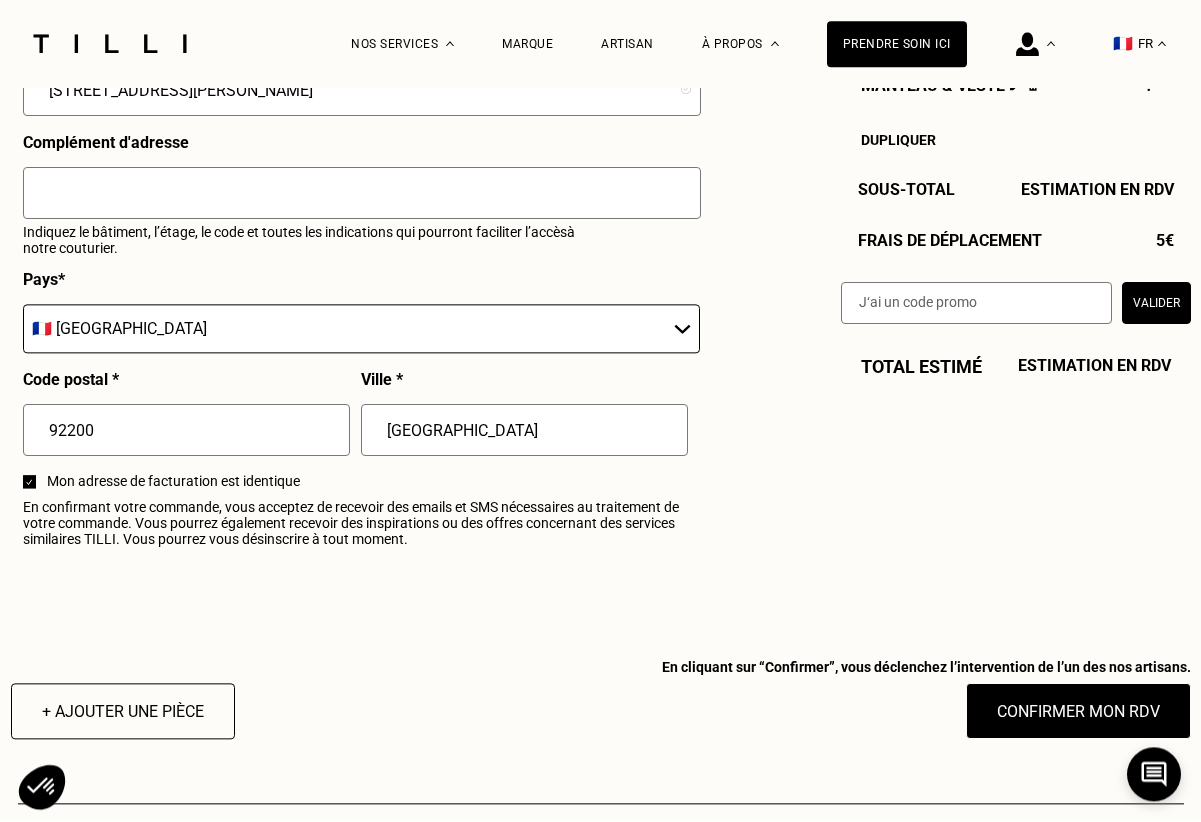 type on "[GEOGRAPHIC_DATA]" 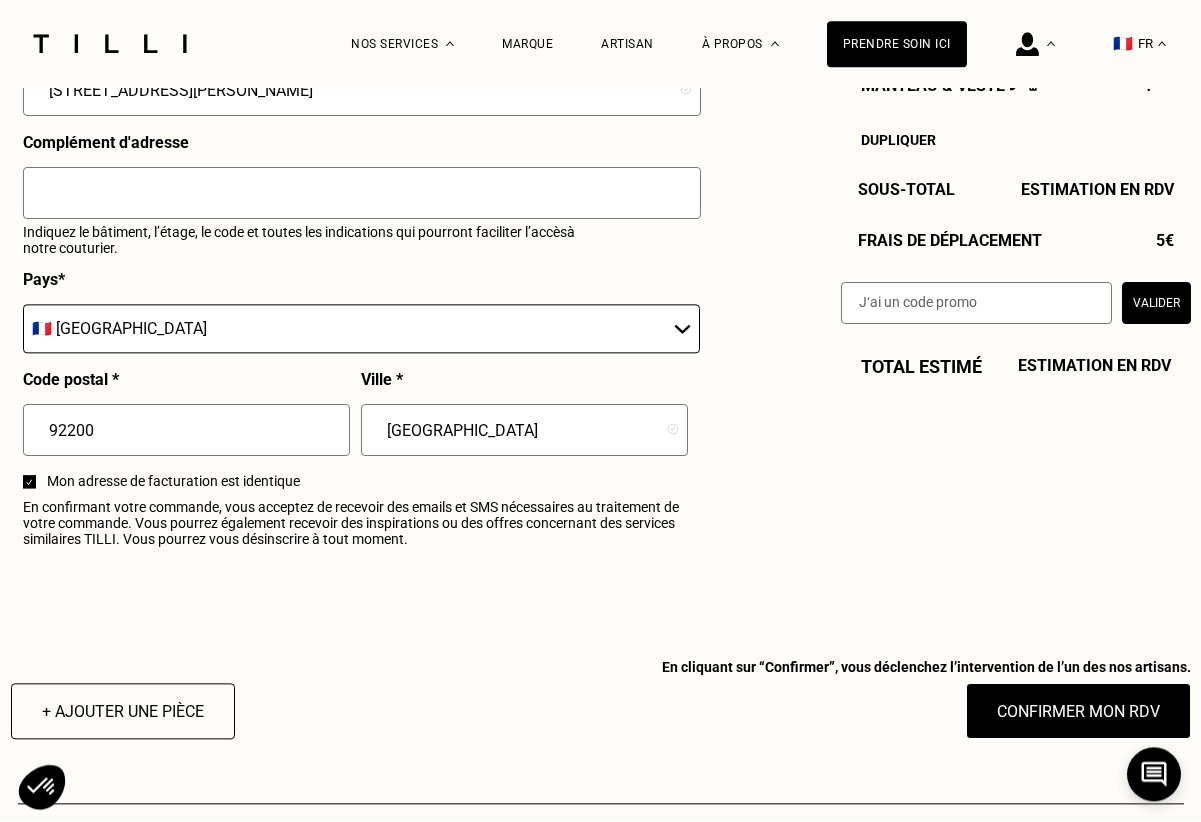 click on "+ Ajouter une pièce En cliquant sur “Confirmer”, vous déclenchez l’intervention de l’un des nos artisans. Confirmer mon RDV" at bounding box center (601, 697) 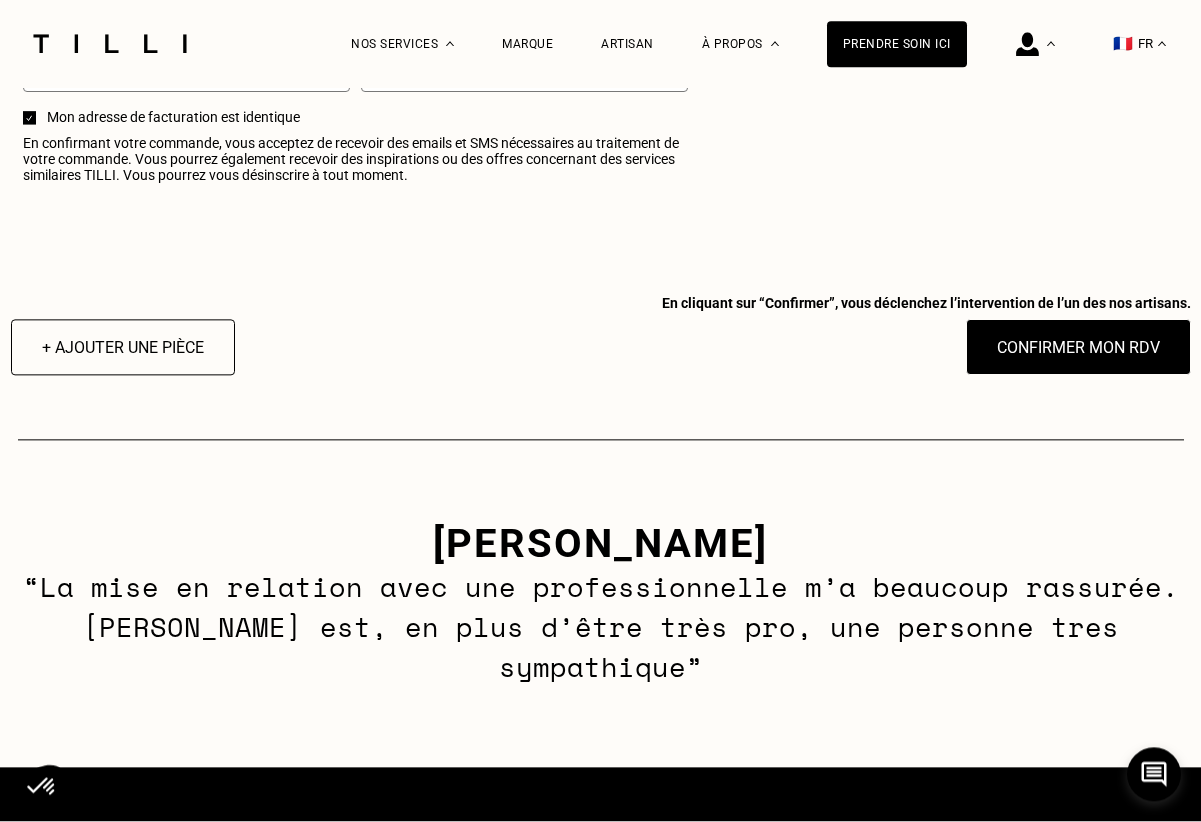 scroll, scrollTop: 2684, scrollLeft: 0, axis: vertical 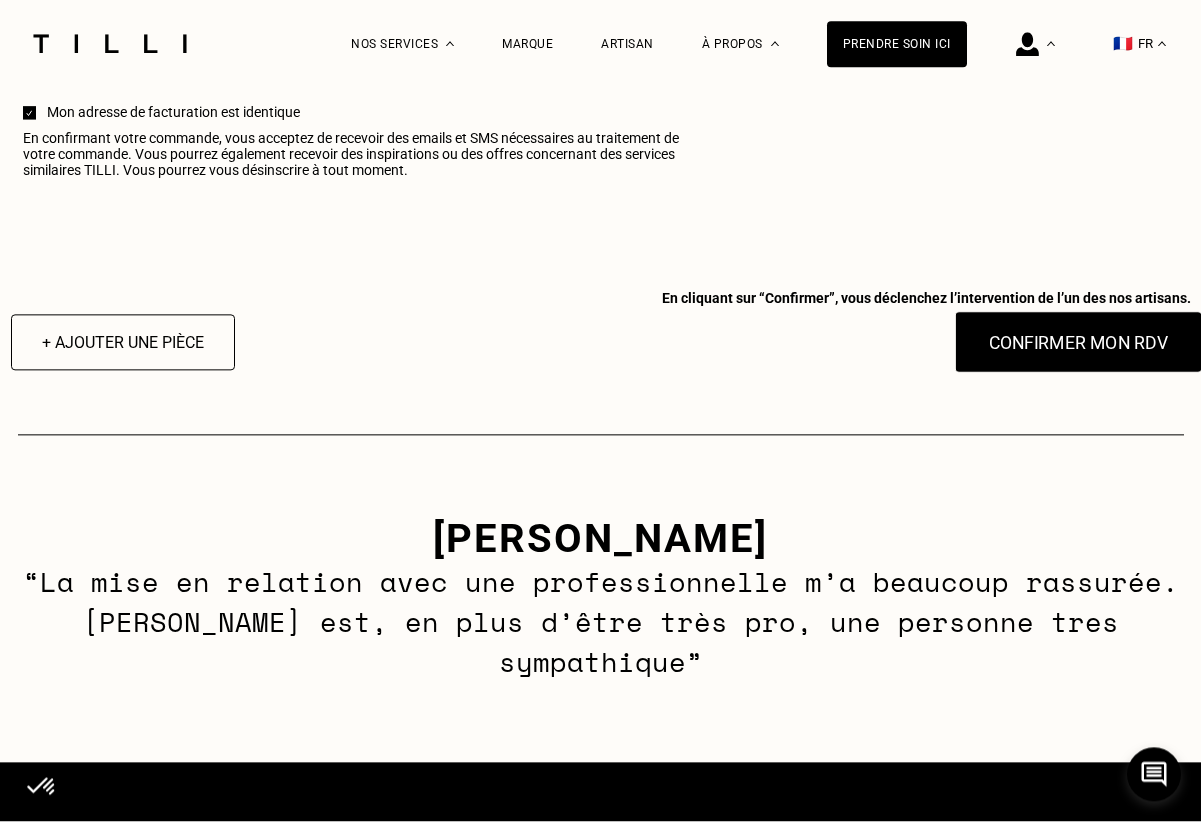 click on "Confirmer mon RDV" at bounding box center (1078, 343) 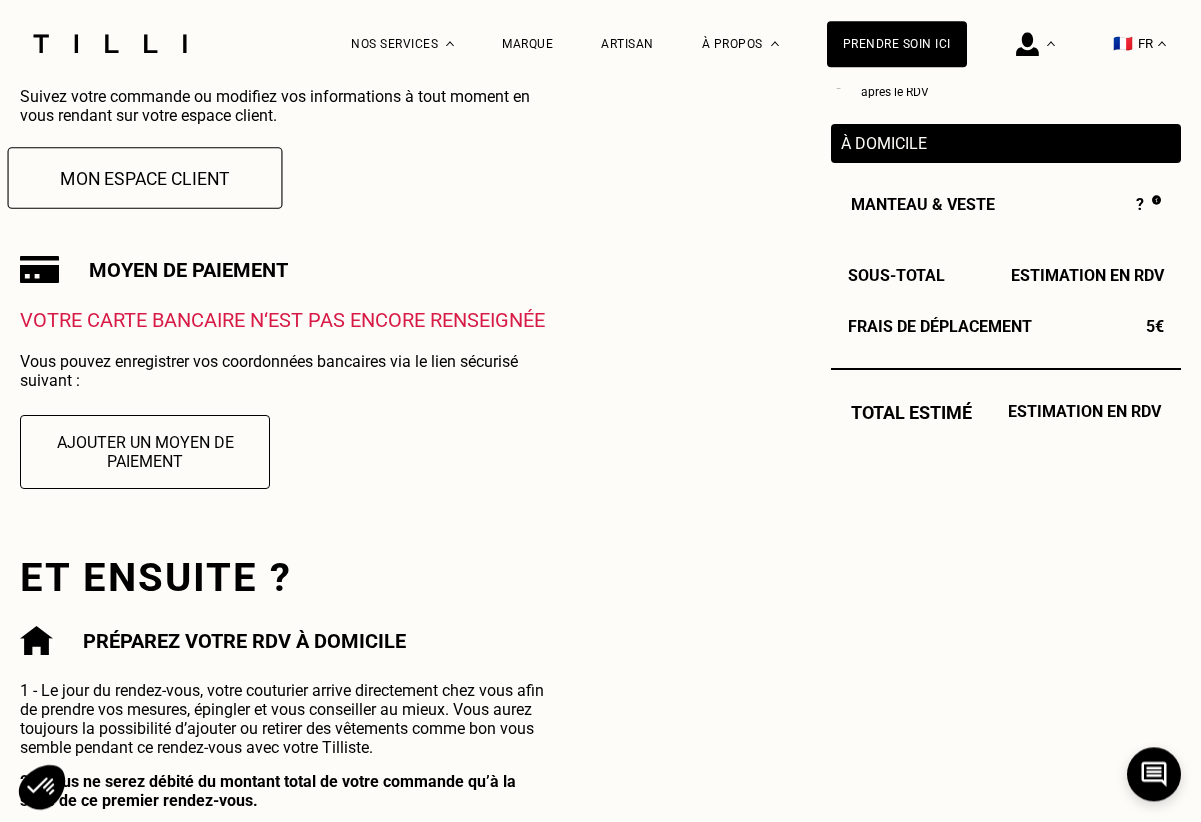 scroll, scrollTop: 571, scrollLeft: 0, axis: vertical 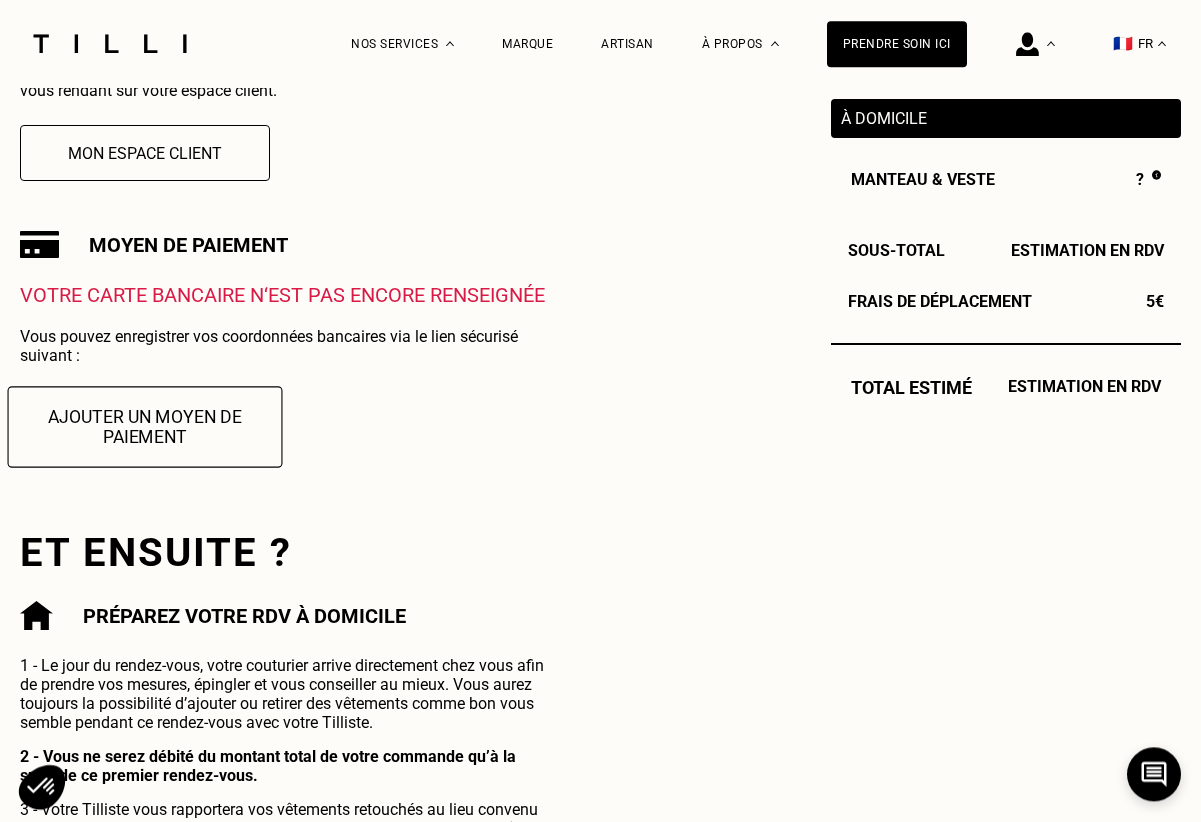click on "Ajouter un moyen de paiement" at bounding box center [145, 427] 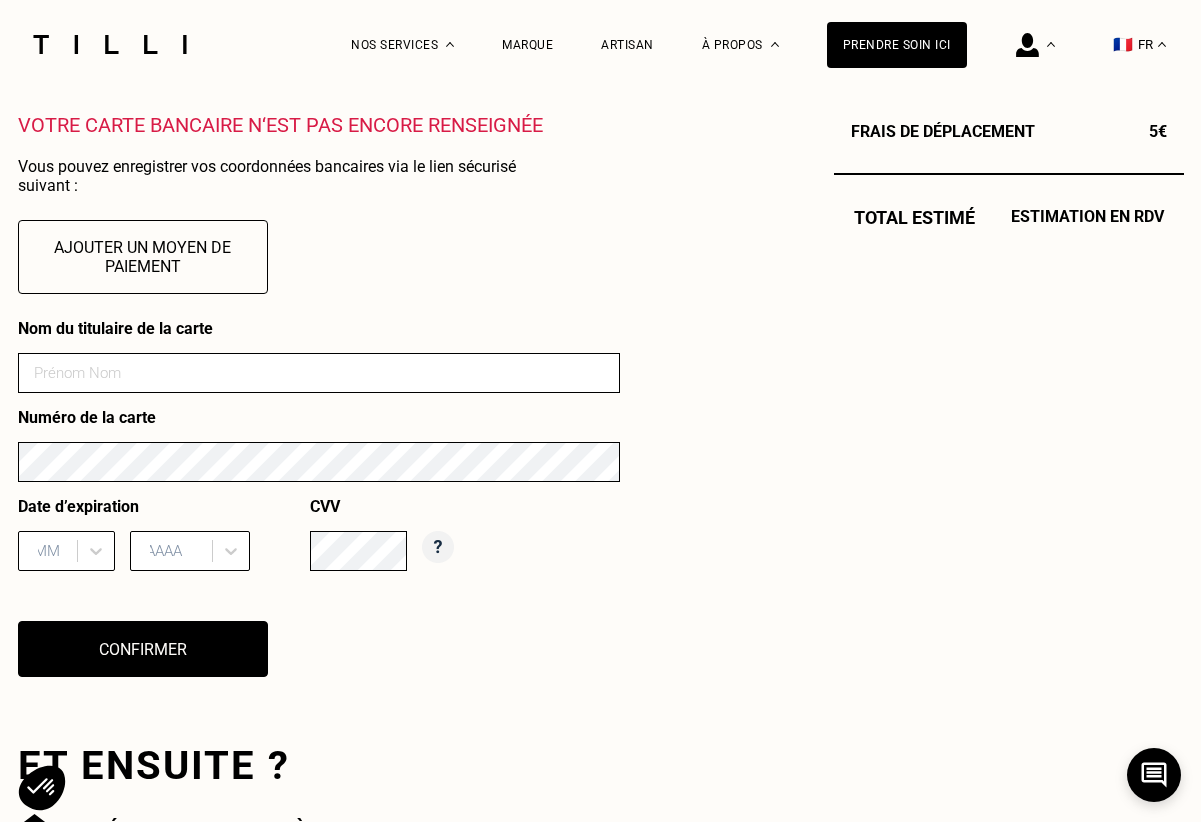 scroll, scrollTop: 742, scrollLeft: 0, axis: vertical 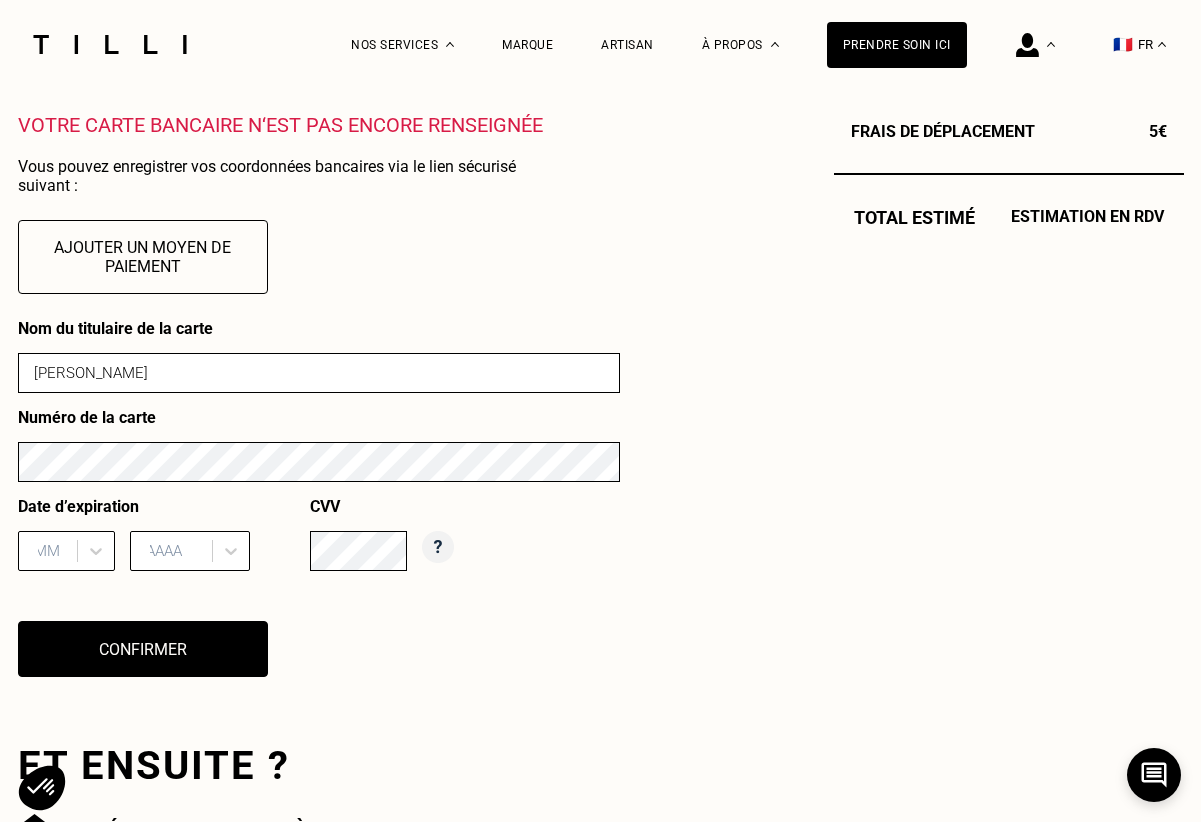 type on "[PERSON_NAME]" 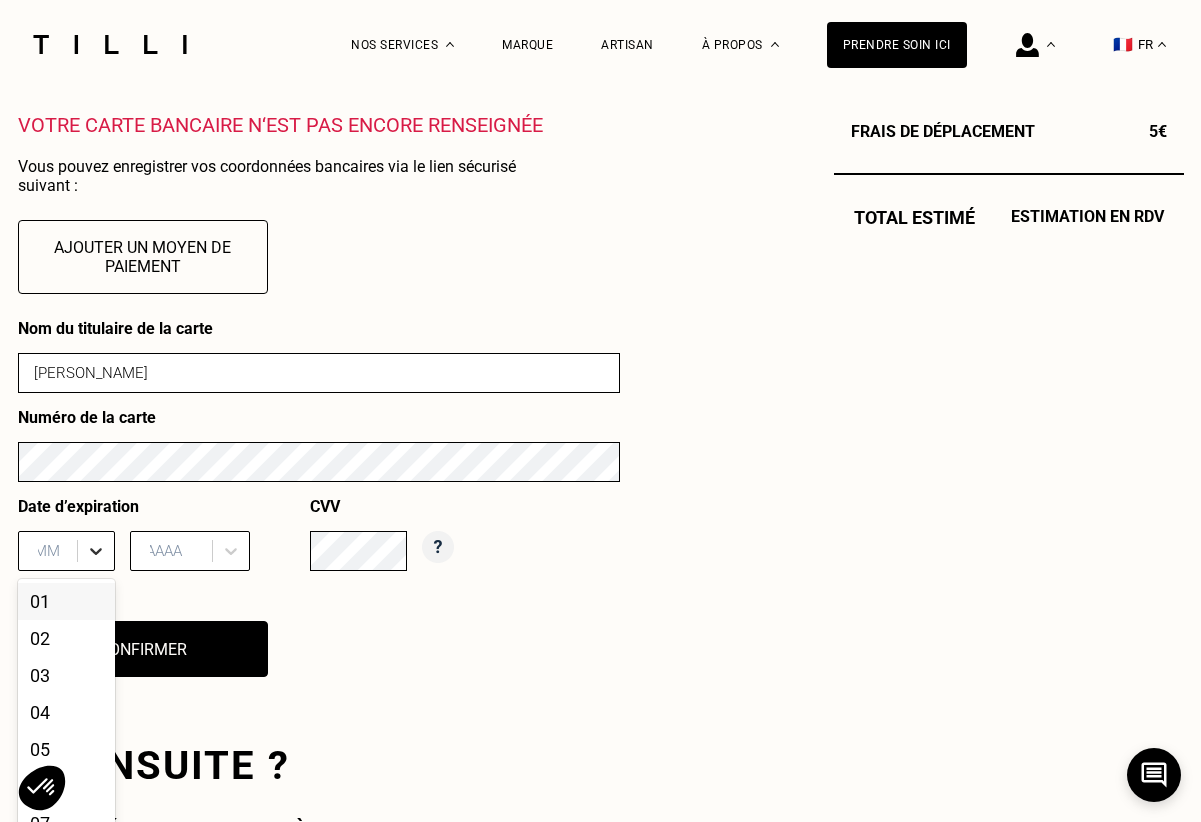 click on "01, 1 of 12. 12 results available. Use Up and Down to choose options, press Enter to select the currently focused option, press Escape to exit the menu, press Tab to select the option and exit the menu. MM 01 02 03 04 05 06 07 08 09 10 11 12" at bounding box center (66, 551) 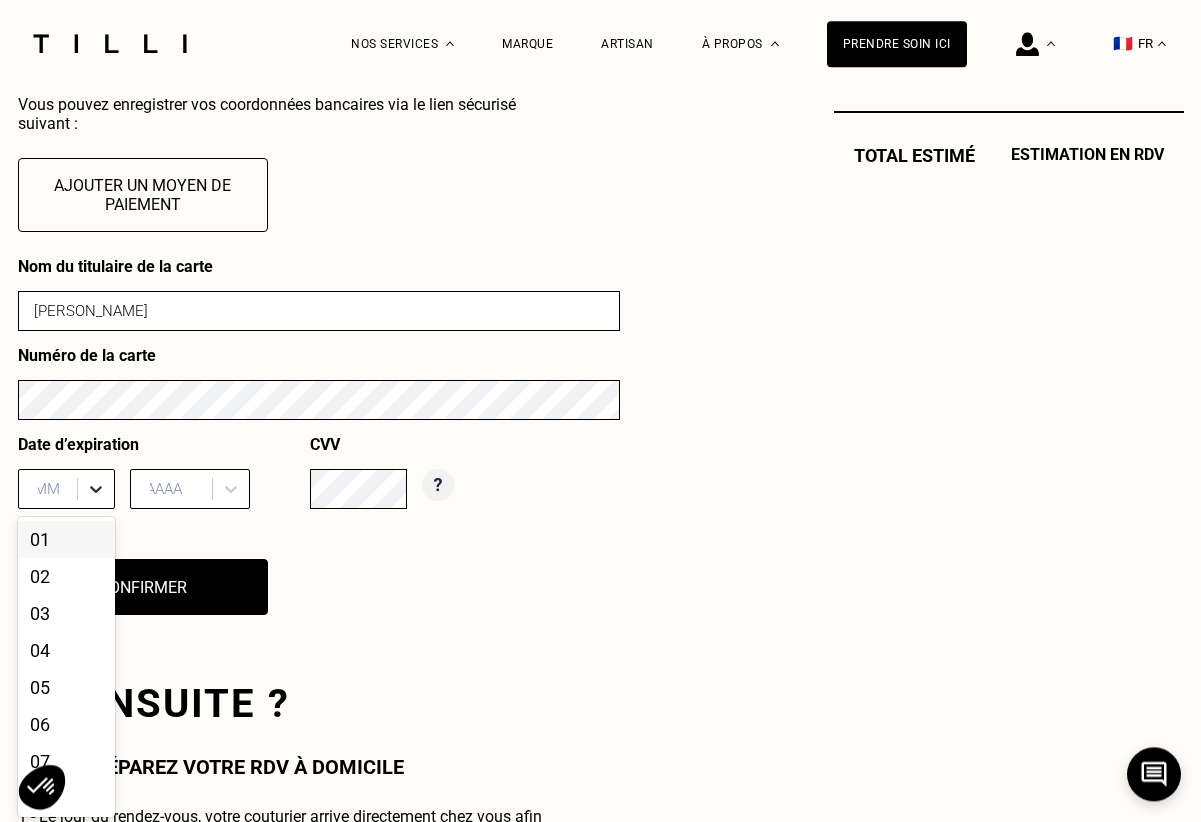 scroll, scrollTop: 805, scrollLeft: 0, axis: vertical 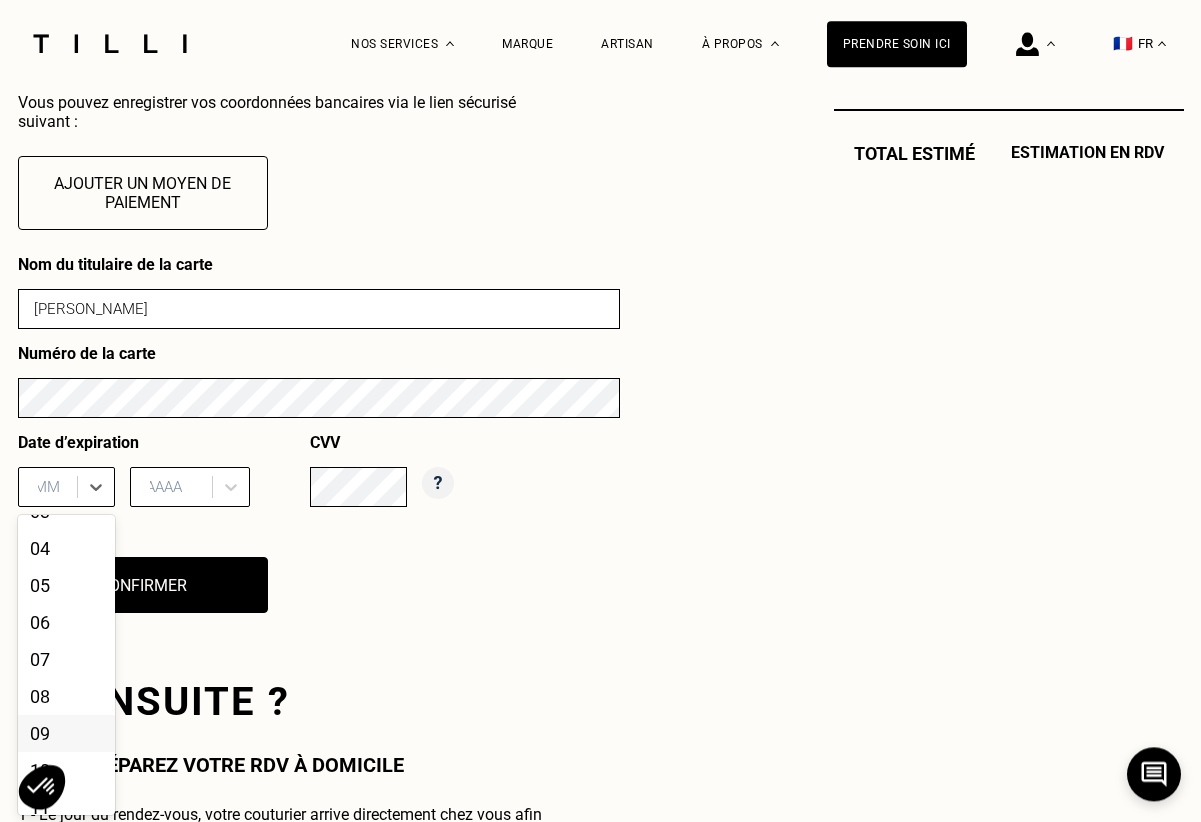 click on "09" at bounding box center (66, 734) 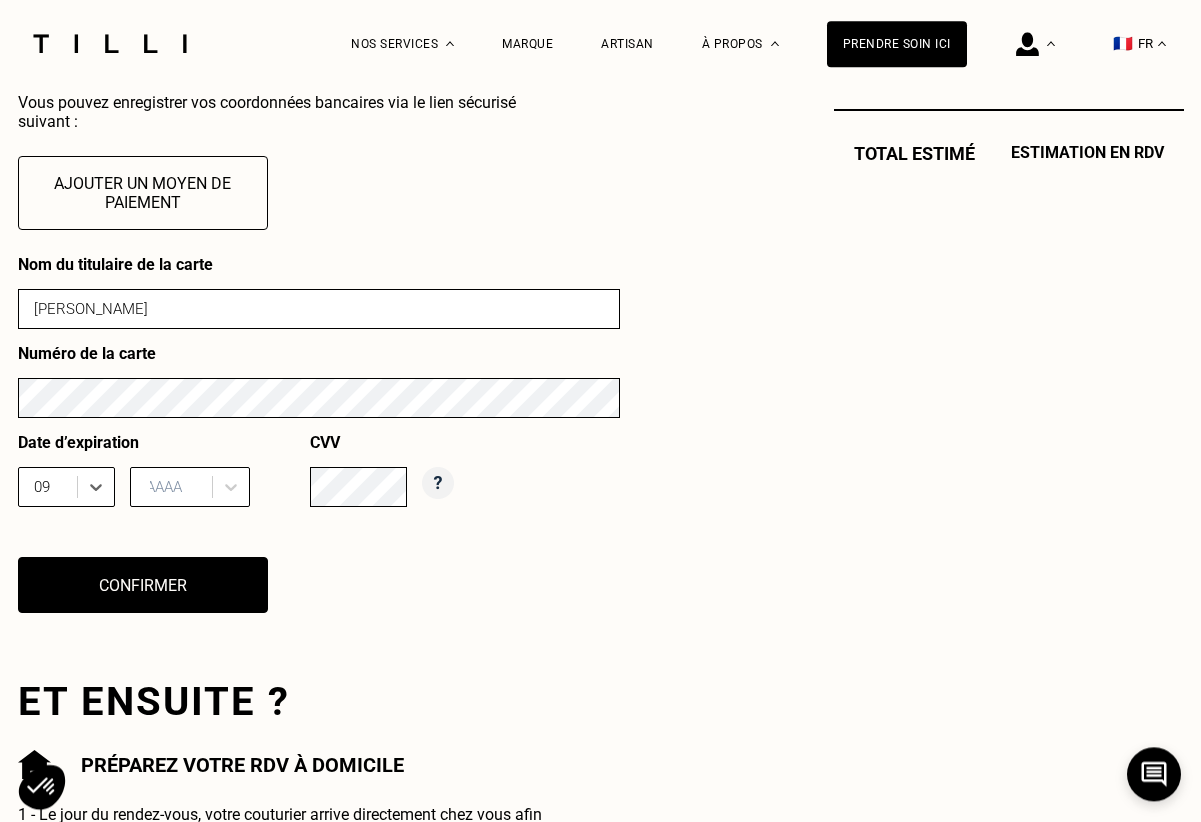 click at bounding box center [174, 488] 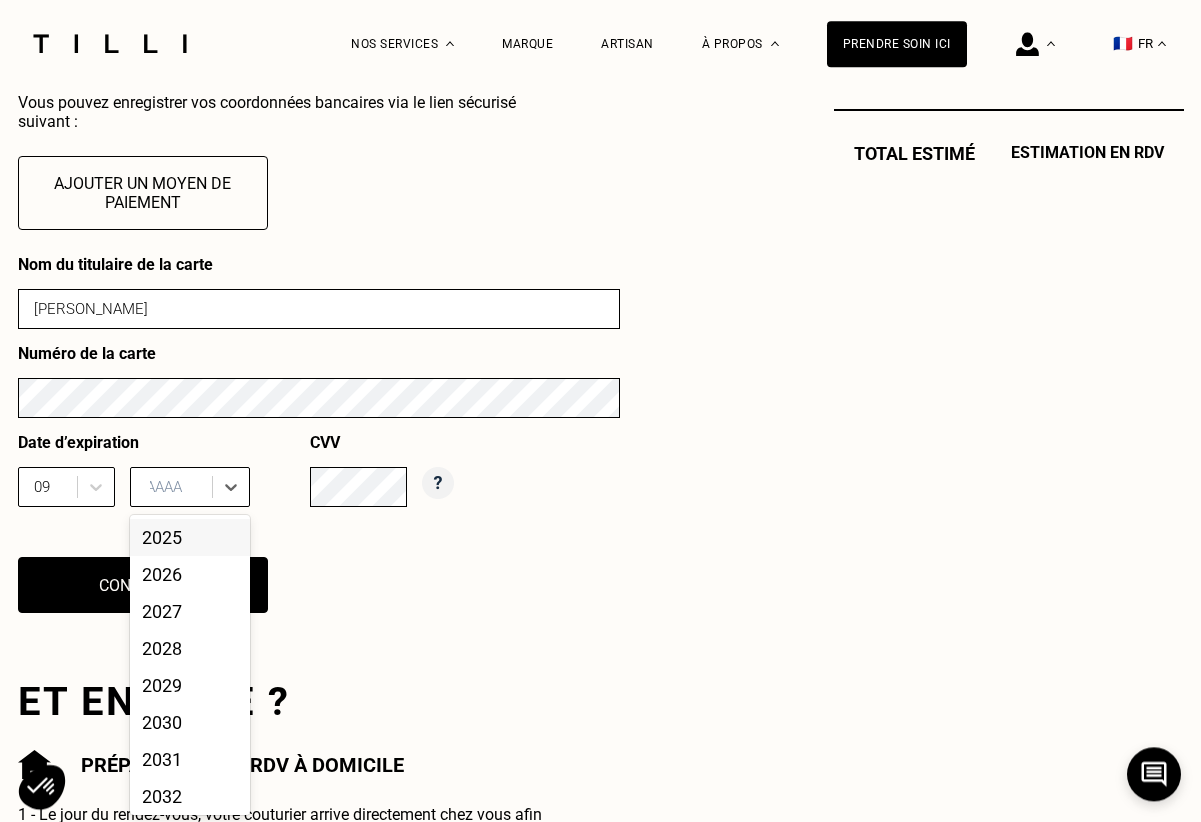 click on "2025" at bounding box center [190, 538] 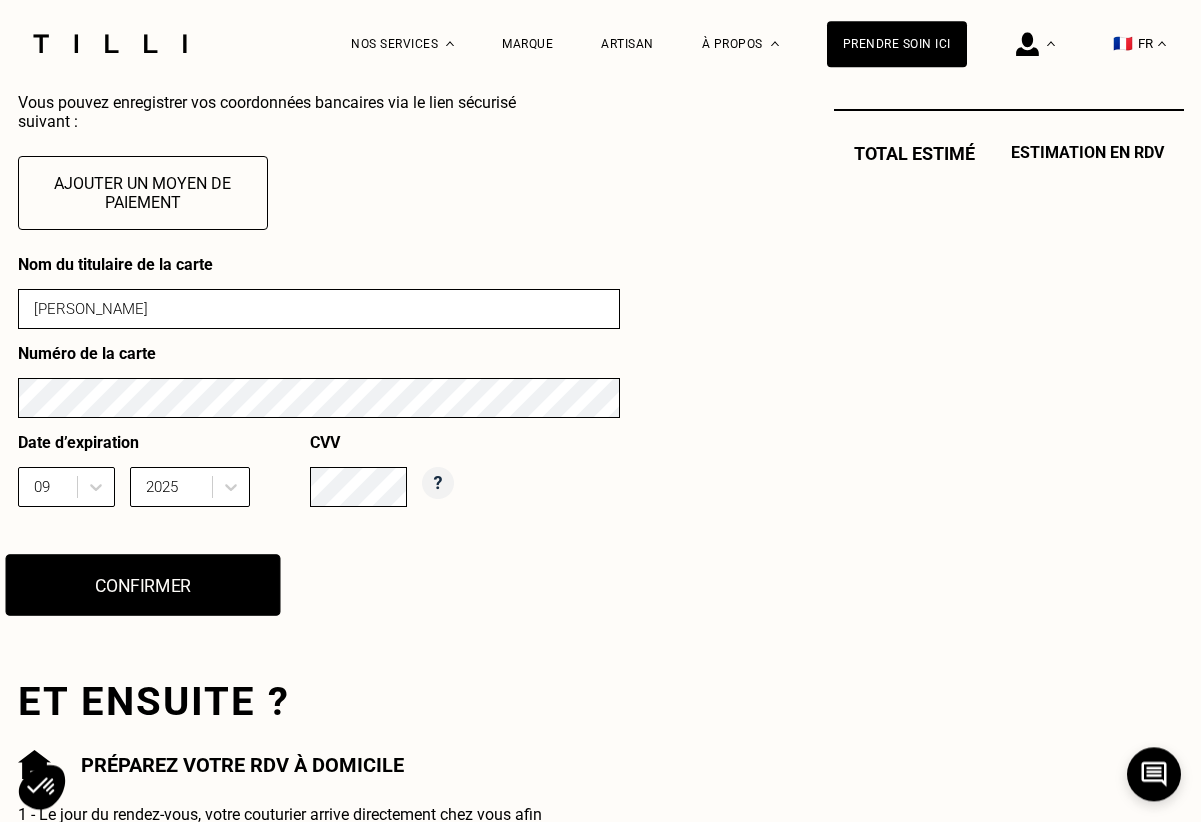 click on "Confirmer" at bounding box center [142, 586] 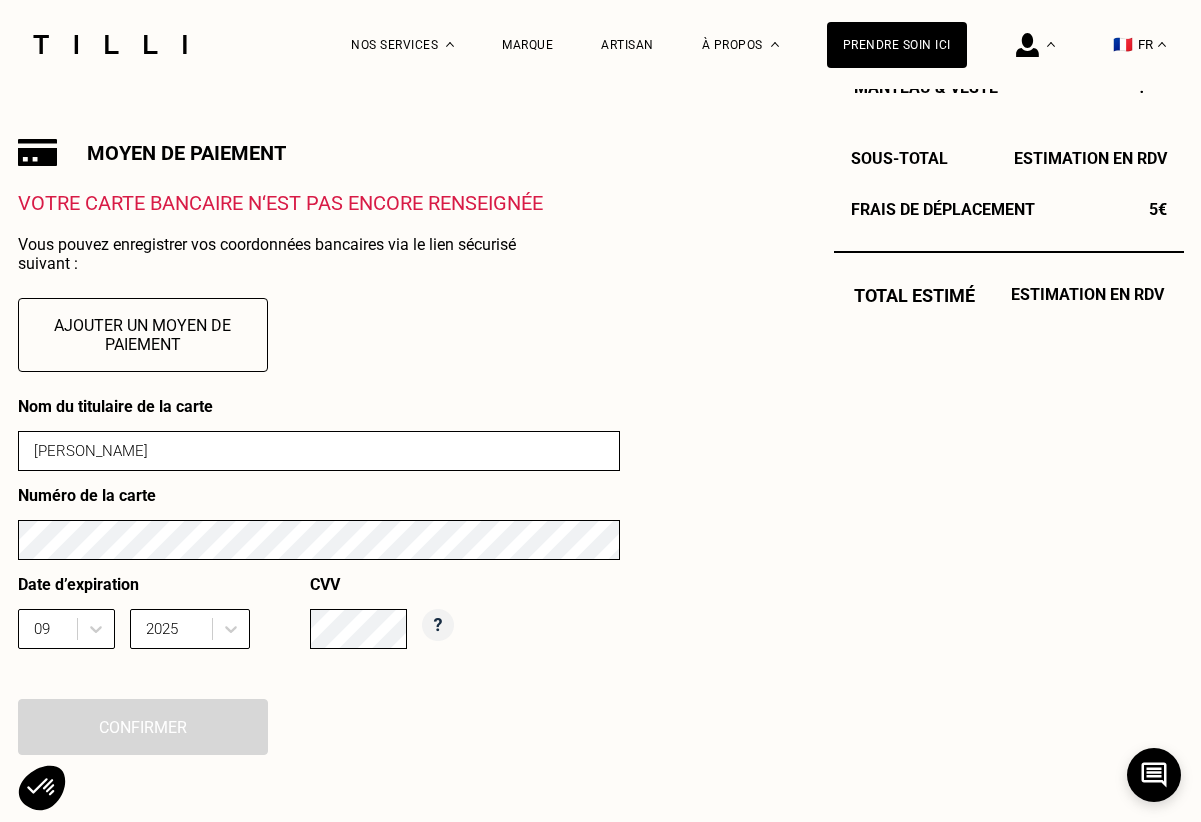 scroll, scrollTop: 647, scrollLeft: 0, axis: vertical 